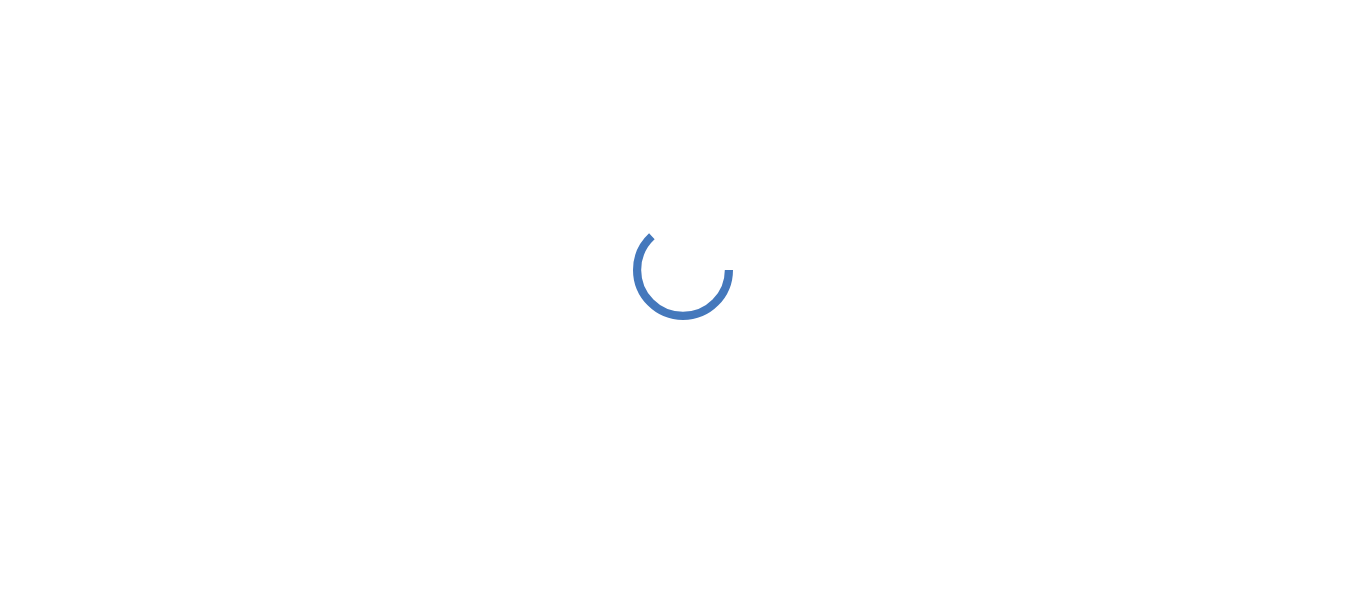scroll, scrollTop: 0, scrollLeft: 0, axis: both 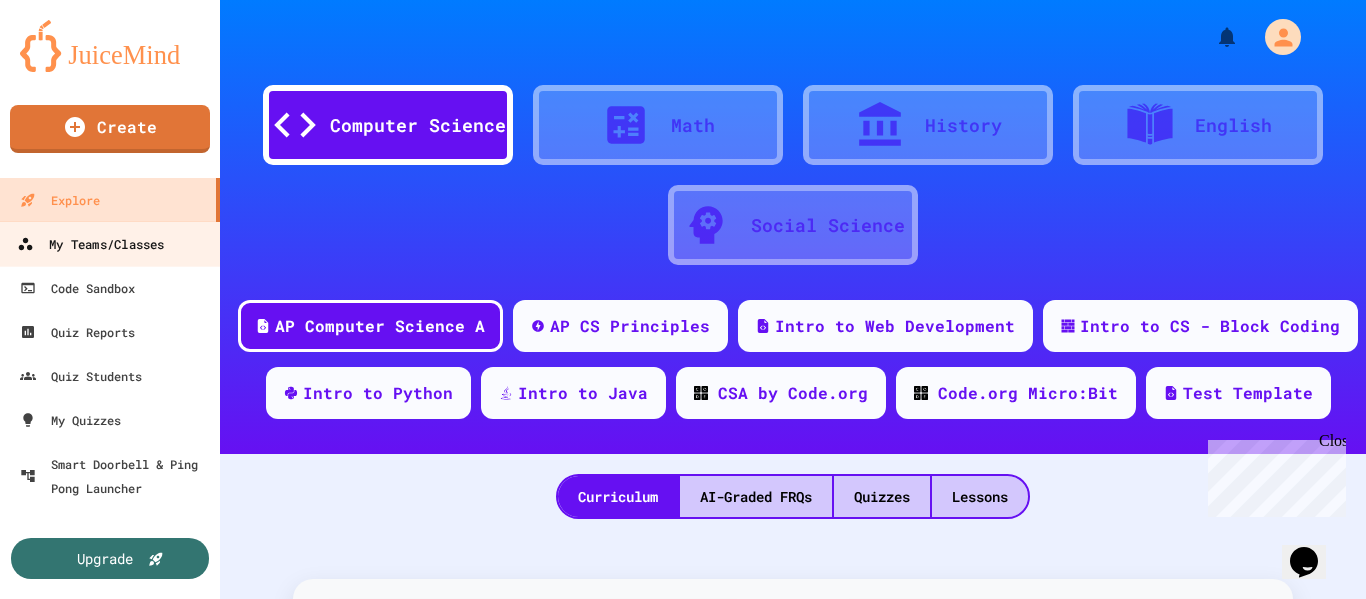 click on "My Teams/Classes" at bounding box center (90, 244) 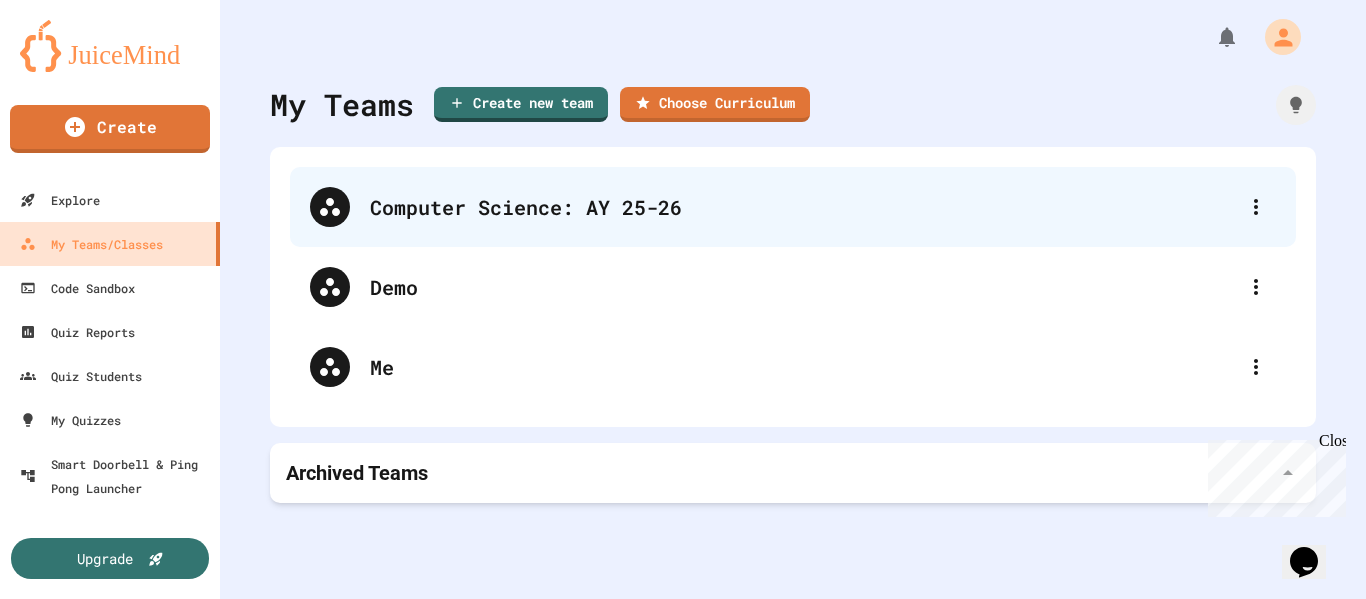 click on "Computer Science: AY 25-26" at bounding box center [803, 207] 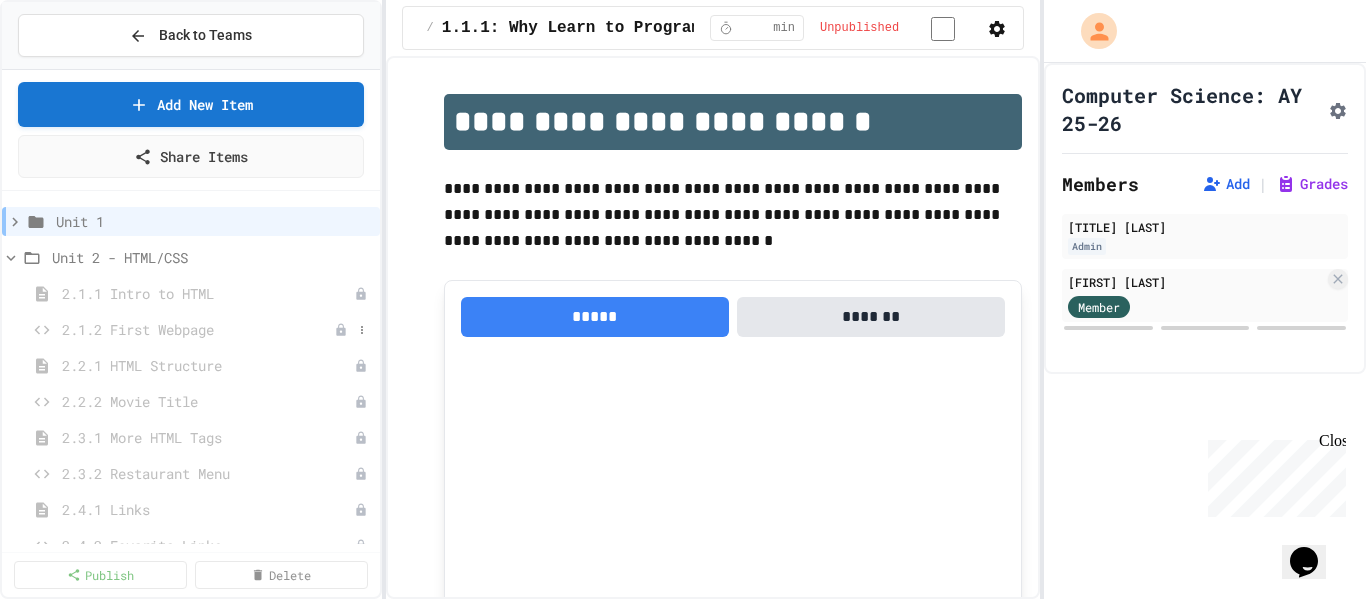click on "2.1.2 First Webpage" at bounding box center (198, 329) 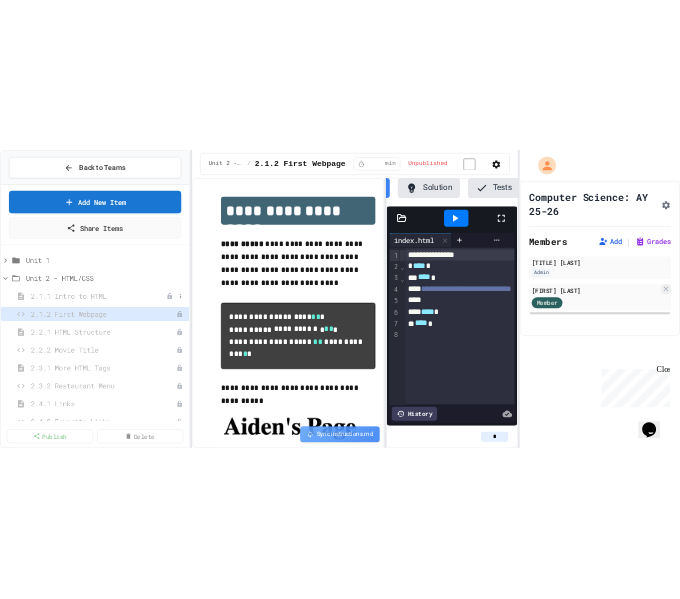 scroll, scrollTop: 0, scrollLeft: 246, axis: horizontal 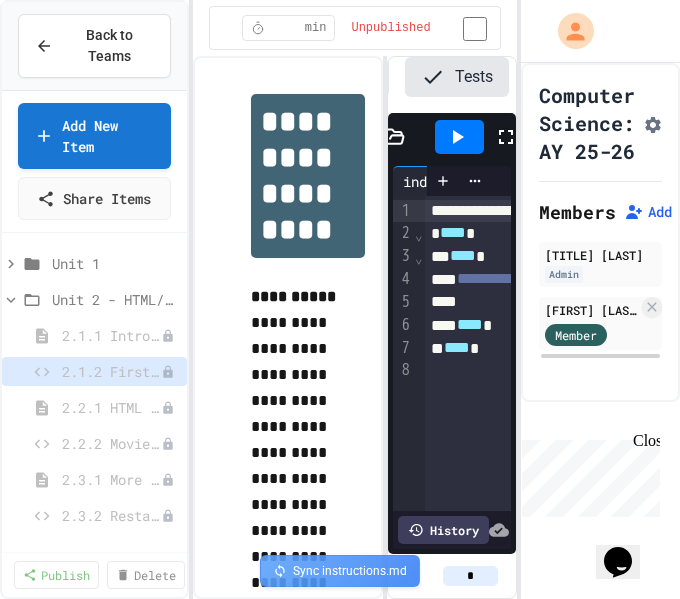 click on "Proceed anyway" at bounding box center (340, 936) 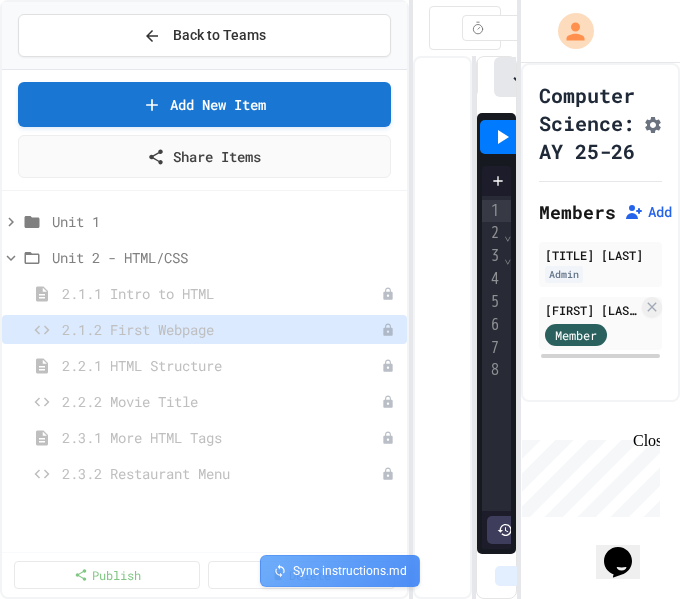 click on "**********" at bounding box center (340, 299) 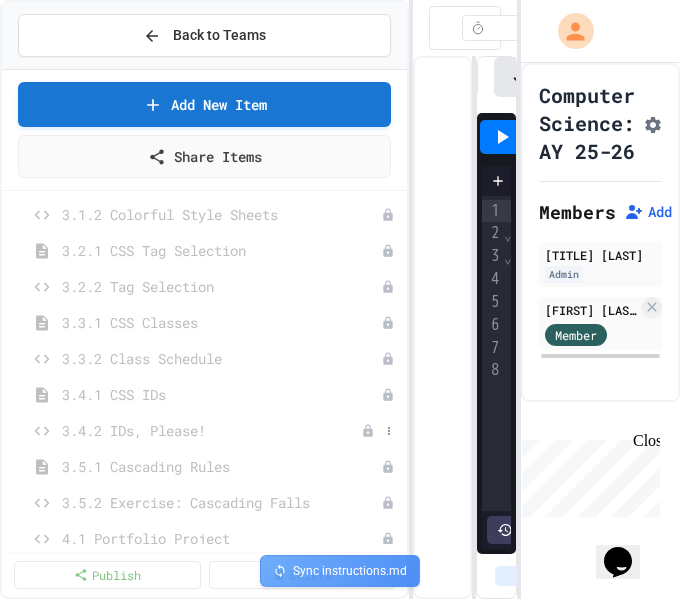 scroll, scrollTop: 715, scrollLeft: 0, axis: vertical 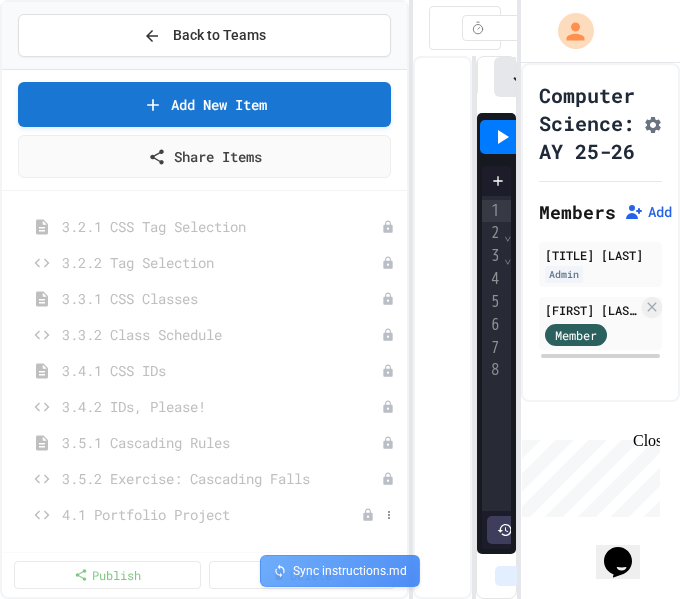 click on "4.1 Portfolio Project" at bounding box center (204, 514) 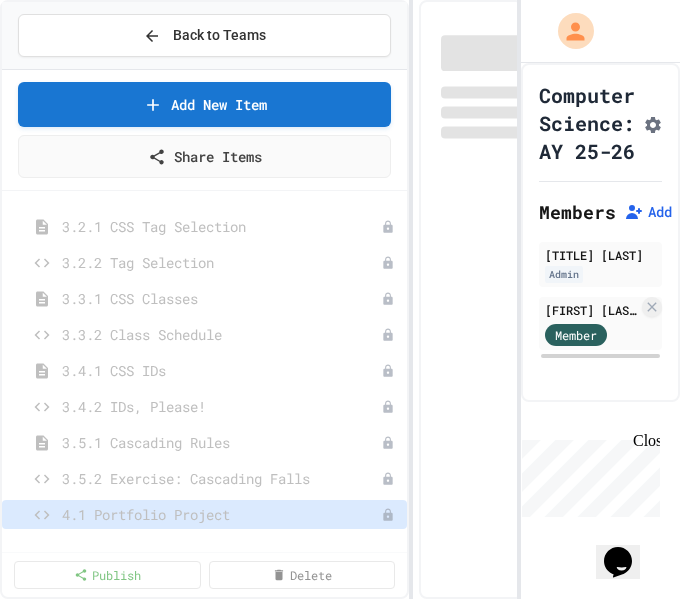 scroll, scrollTop: 699, scrollLeft: 0, axis: vertical 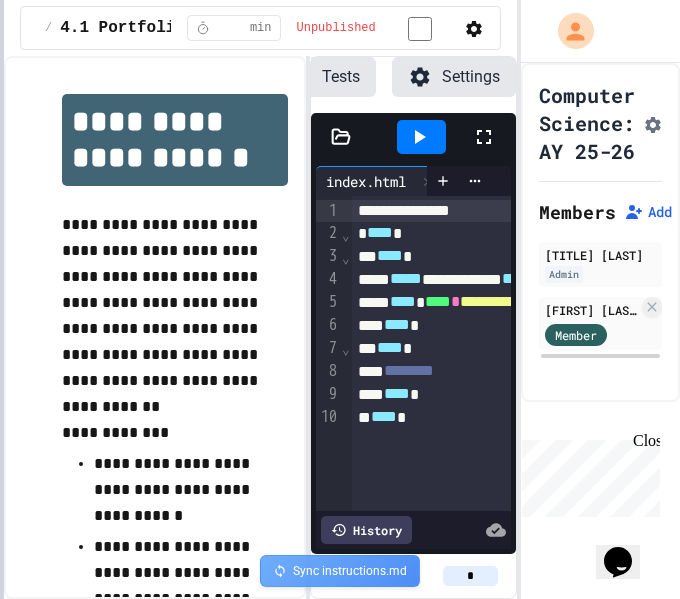click on "**********" at bounding box center [340, 299] 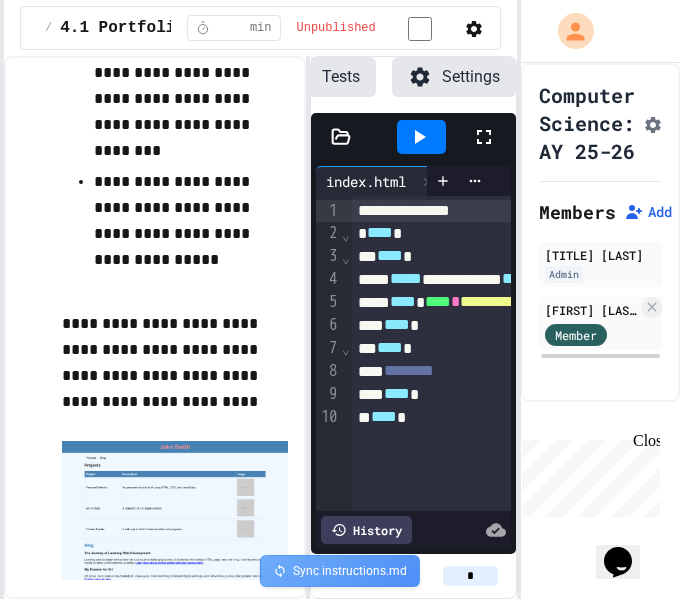 scroll, scrollTop: 1027, scrollLeft: 0, axis: vertical 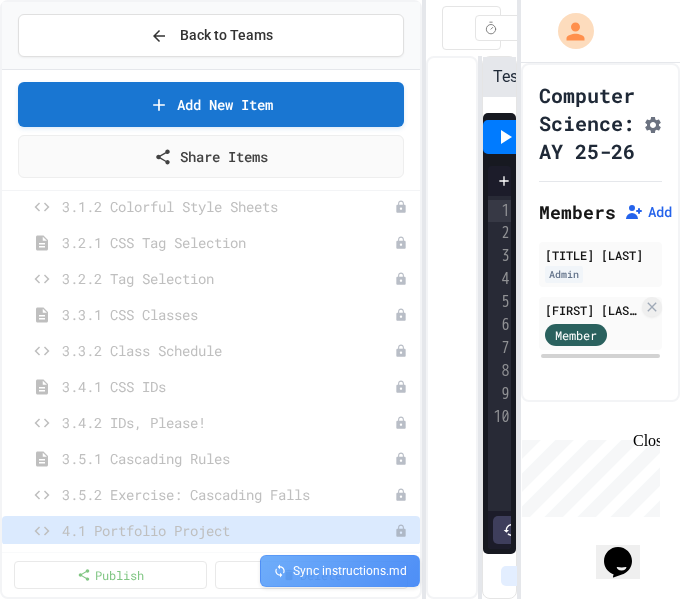 click on "**********" at bounding box center (340, 299) 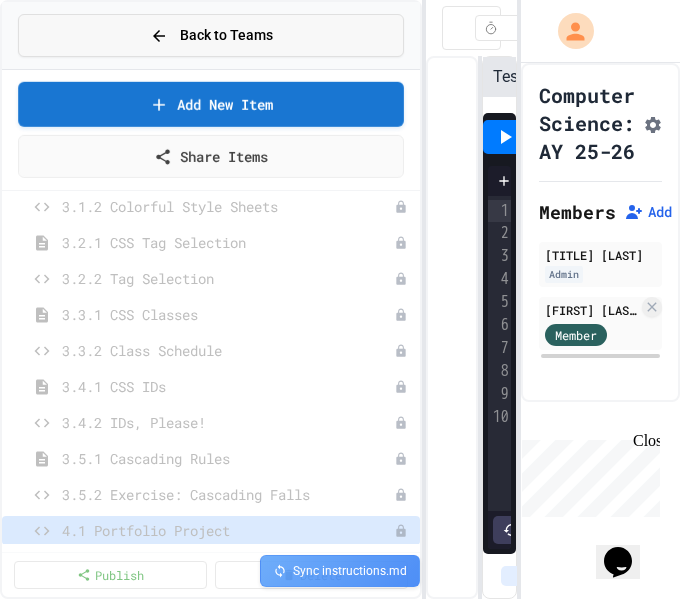 click on "Back to Teams" at bounding box center [226, 35] 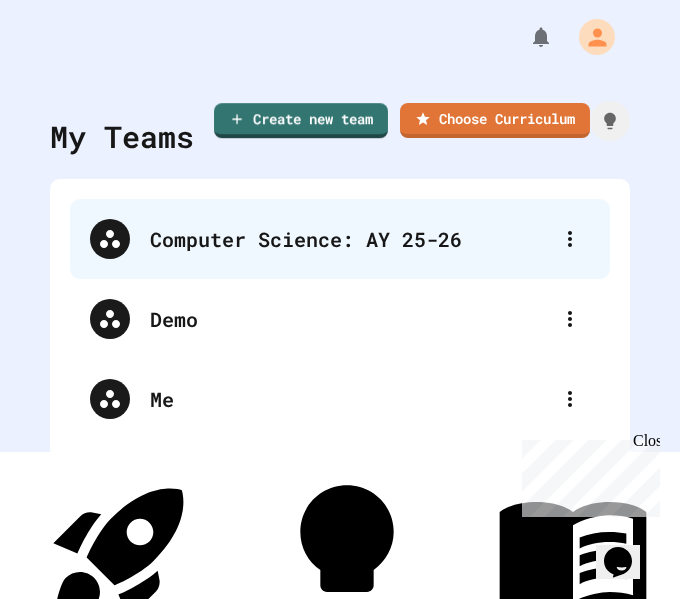 click on "Computer Science: AY 25-26" at bounding box center [350, 239] 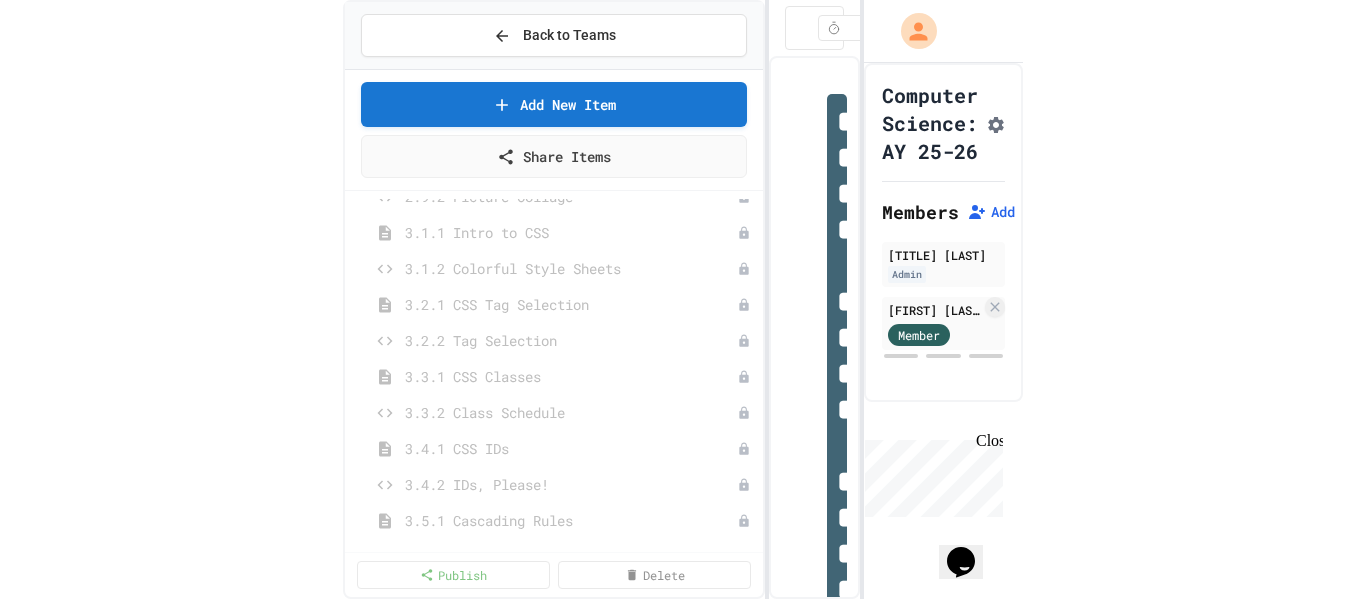 scroll, scrollTop: 715, scrollLeft: 0, axis: vertical 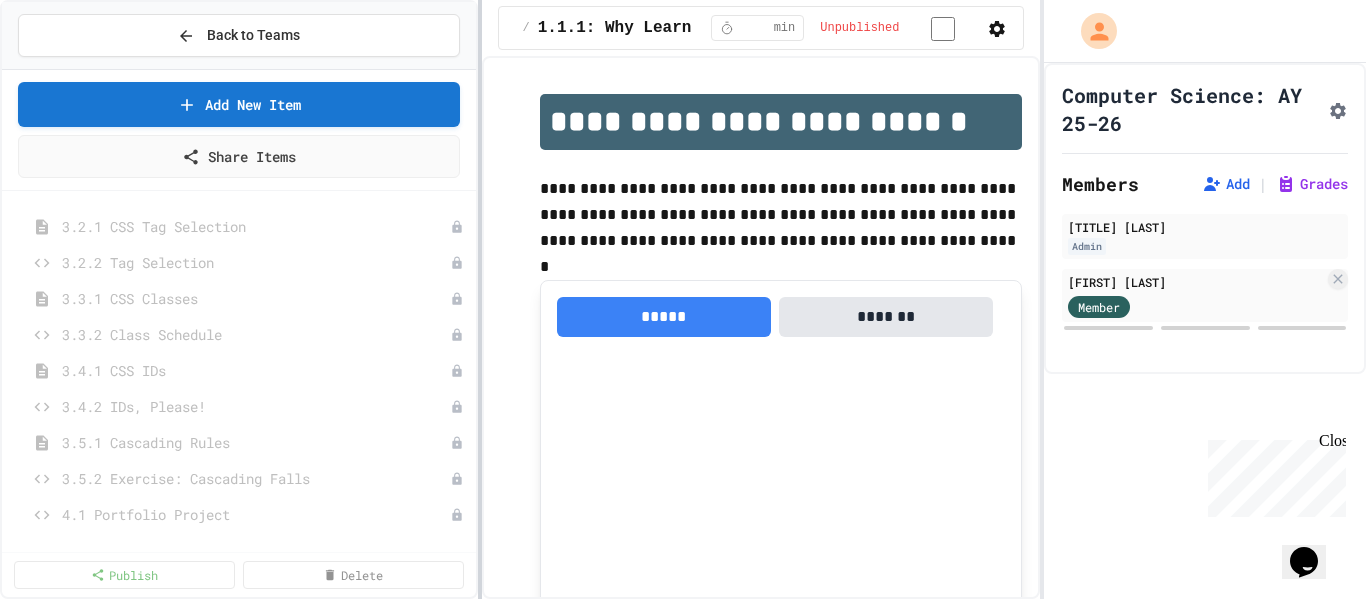 click at bounding box center (480, 299) 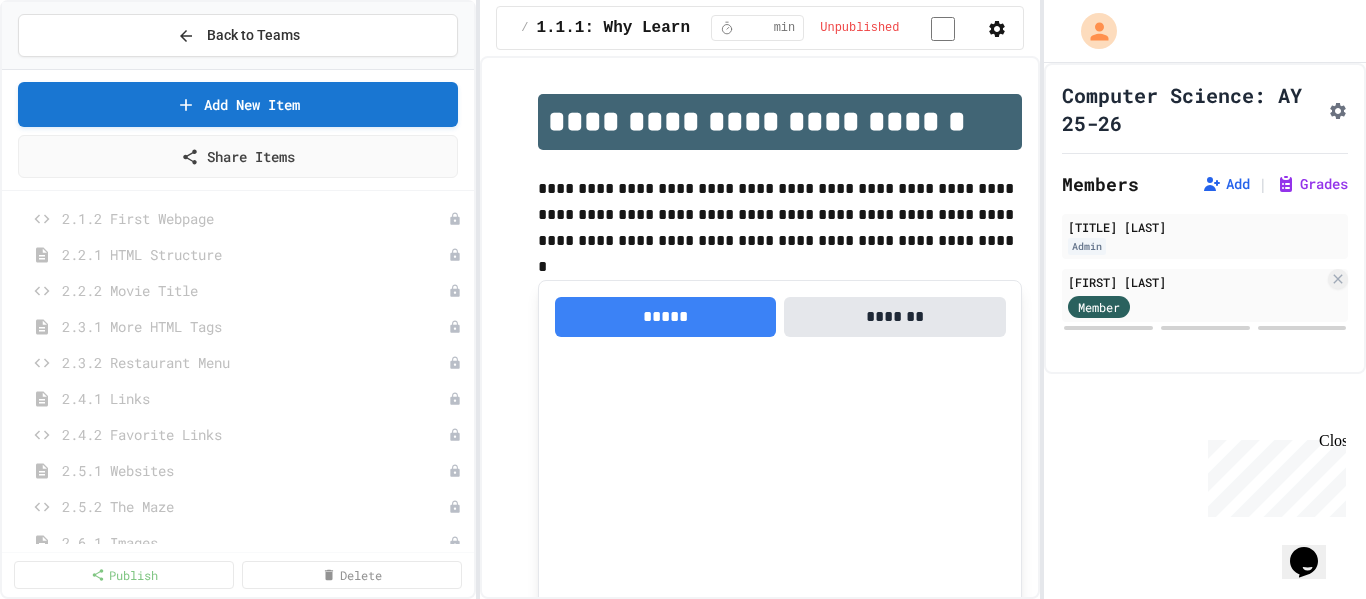 scroll, scrollTop: 0, scrollLeft: 0, axis: both 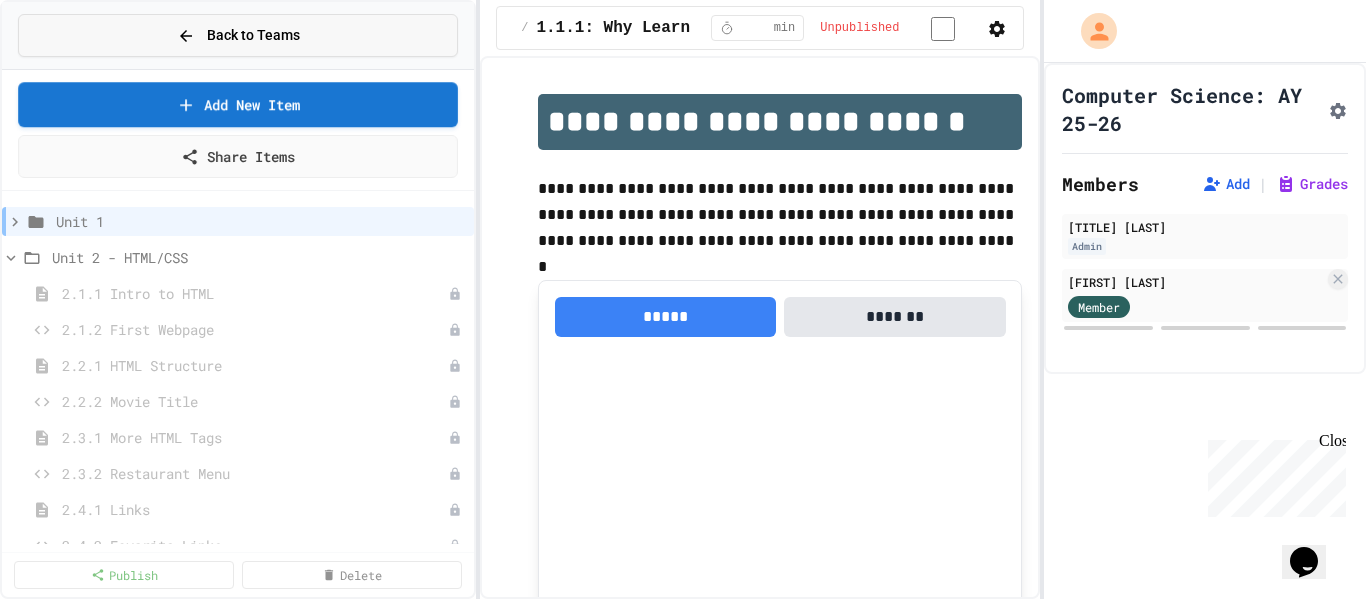 click on "Back to Teams" at bounding box center (253, 35) 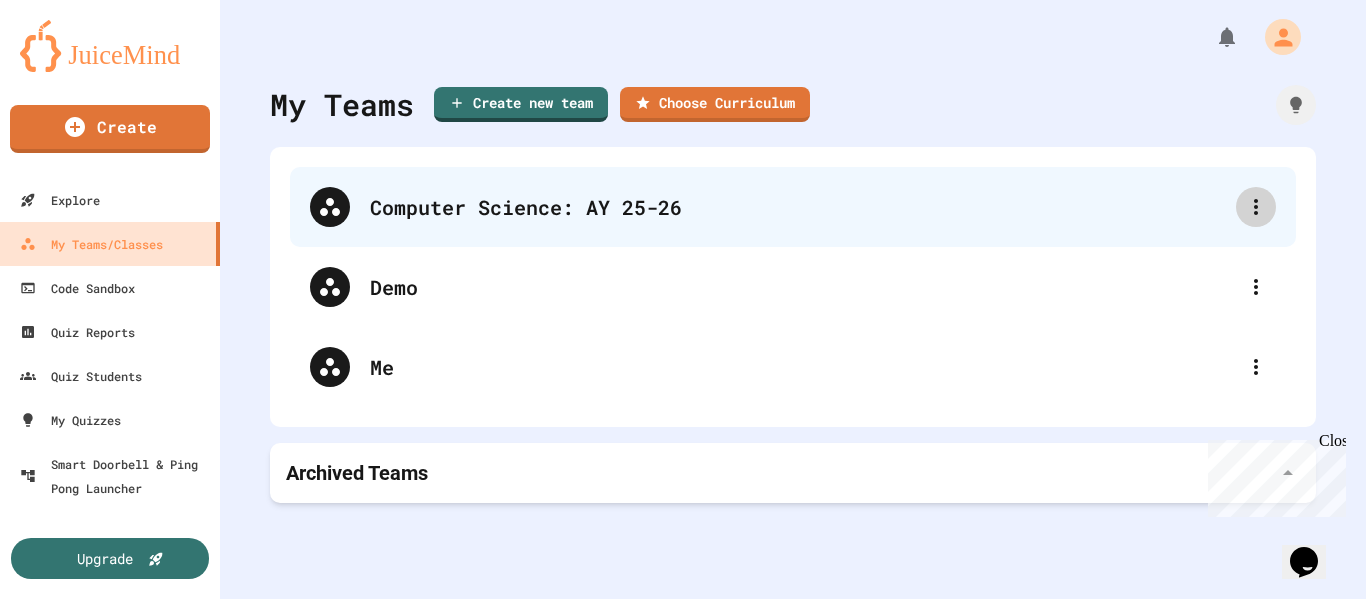 click 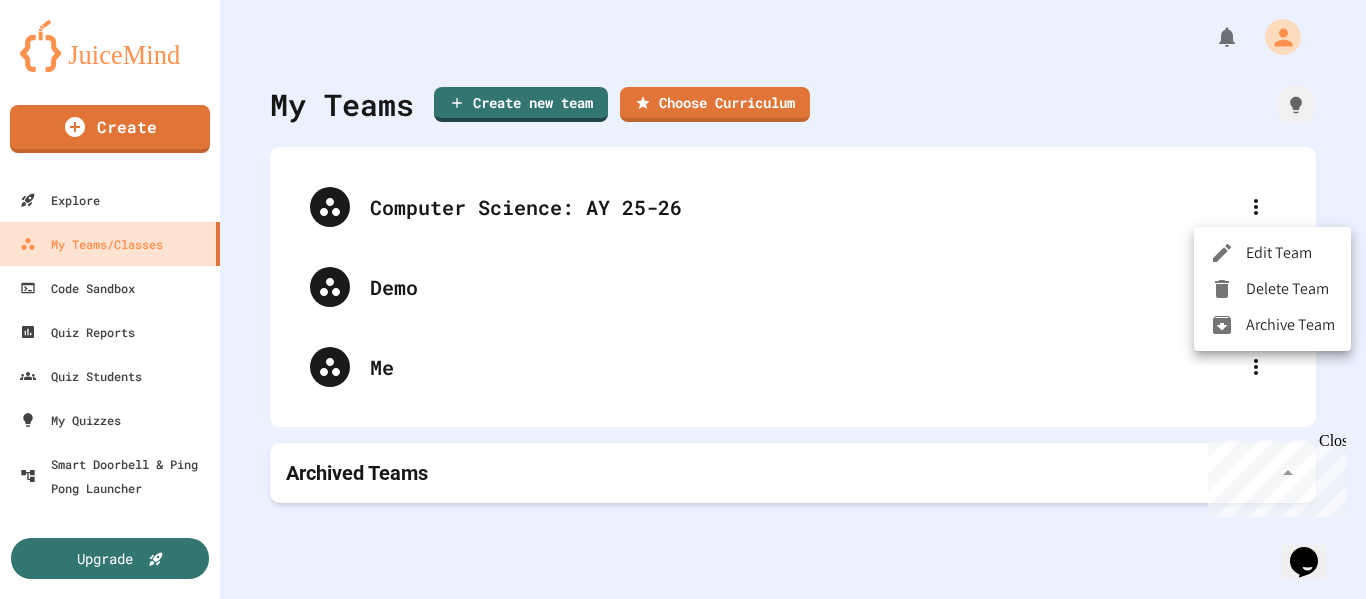 click at bounding box center [683, 299] 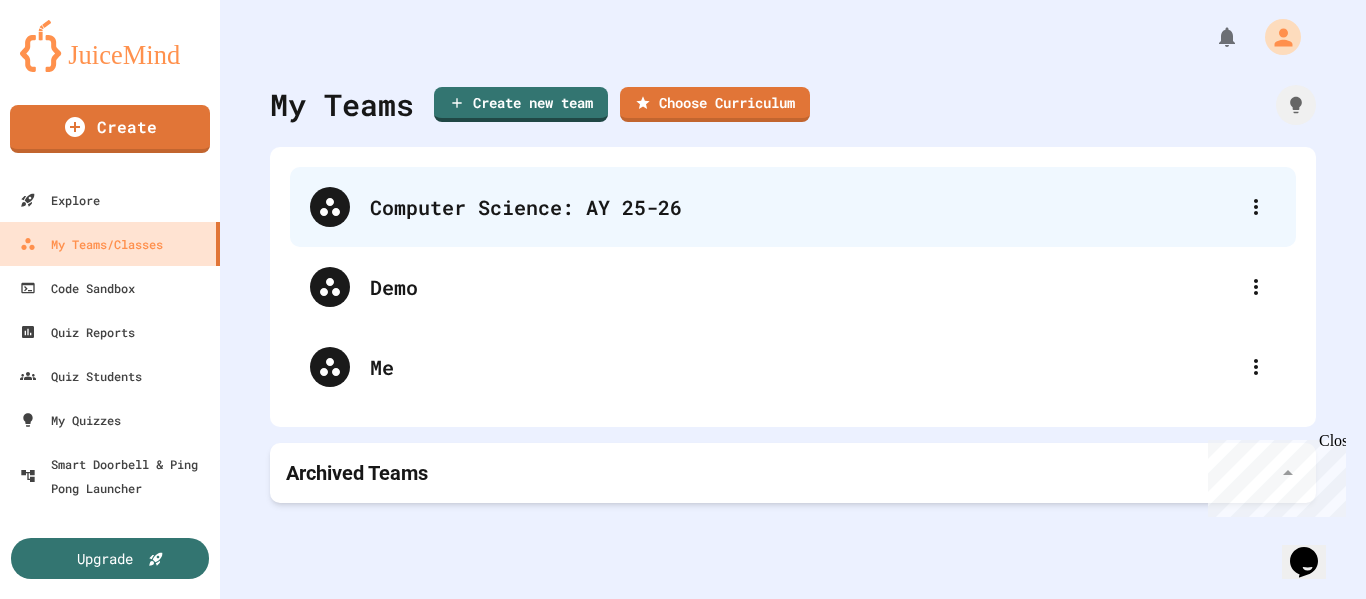 click on "Computer Science: AY 25-26" at bounding box center (803, 207) 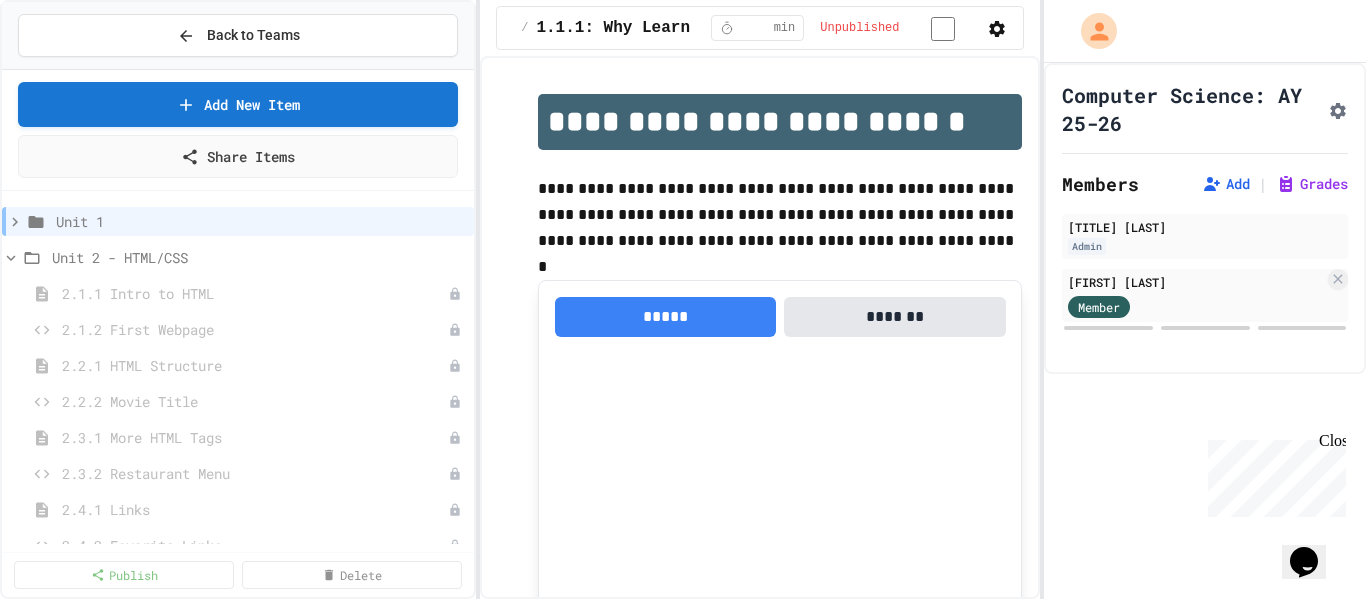 click on "Opens Chat This icon Opens the chat window." 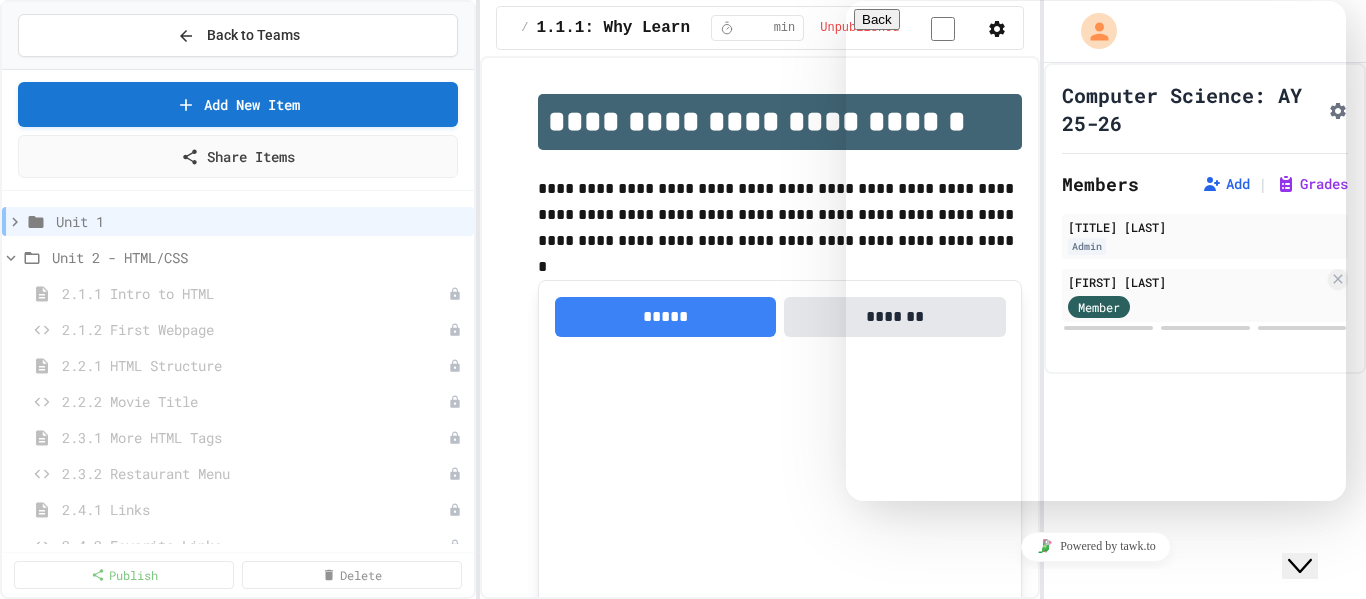 click on "Chat now!   We typically reply in a few minutes" at bounding box center [1096, 656] 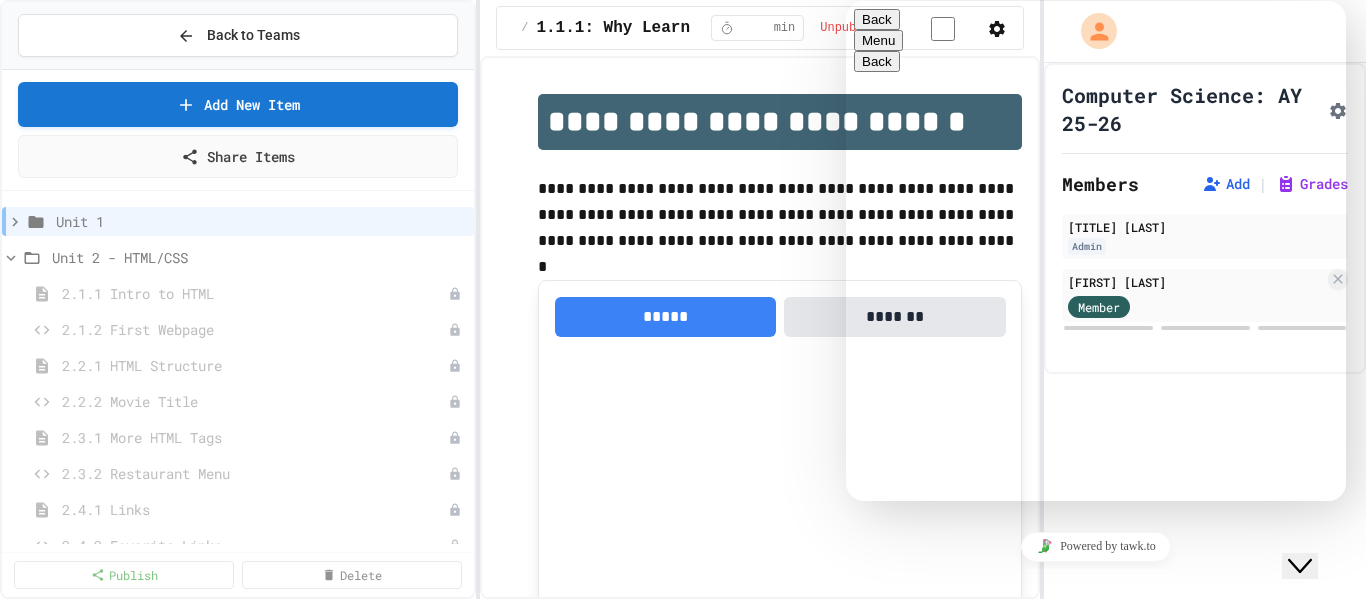 click at bounding box center [846, 1] 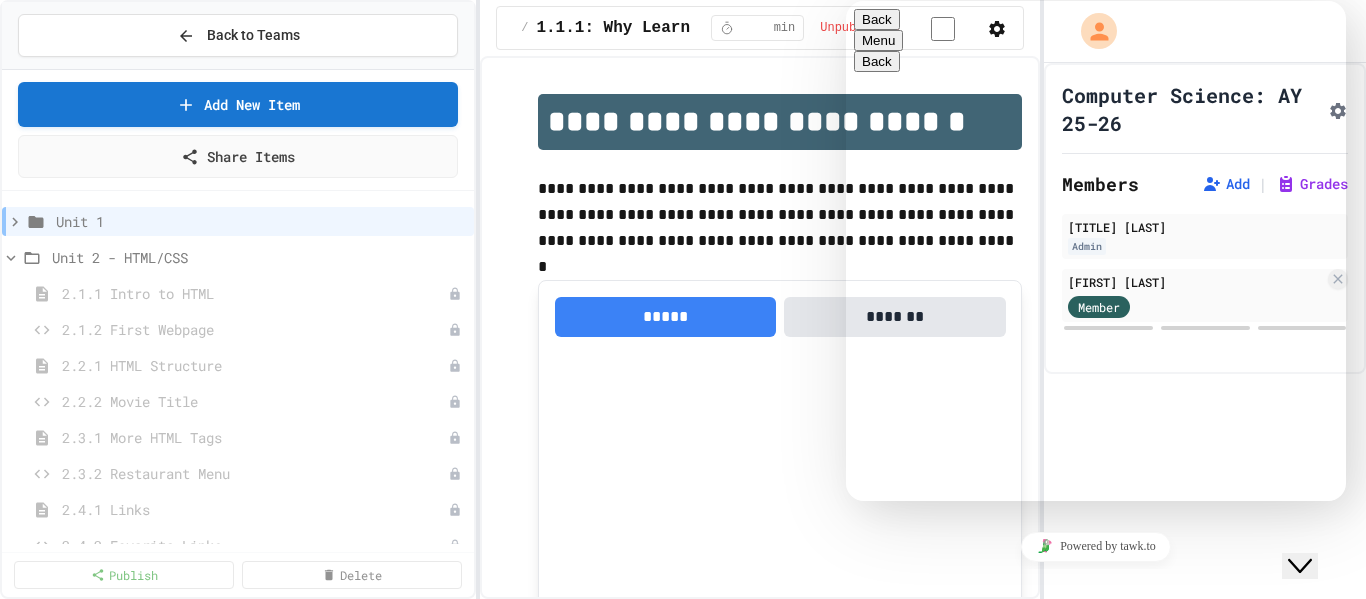 scroll, scrollTop: 0, scrollLeft: 0, axis: both 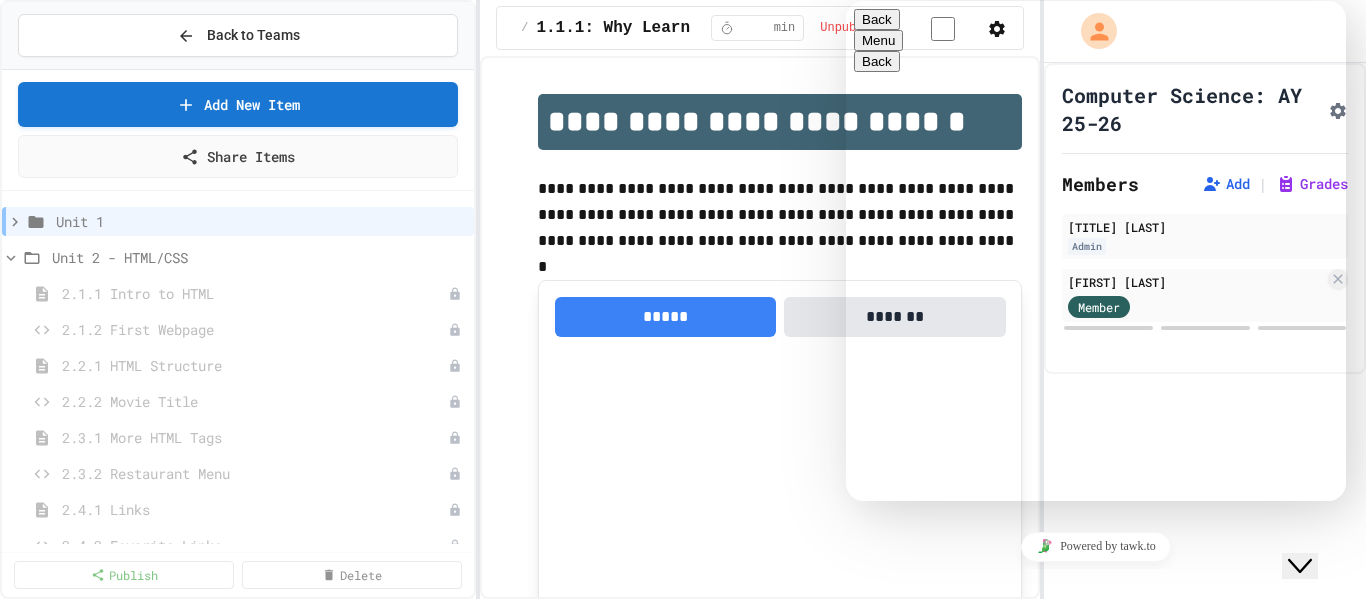 type 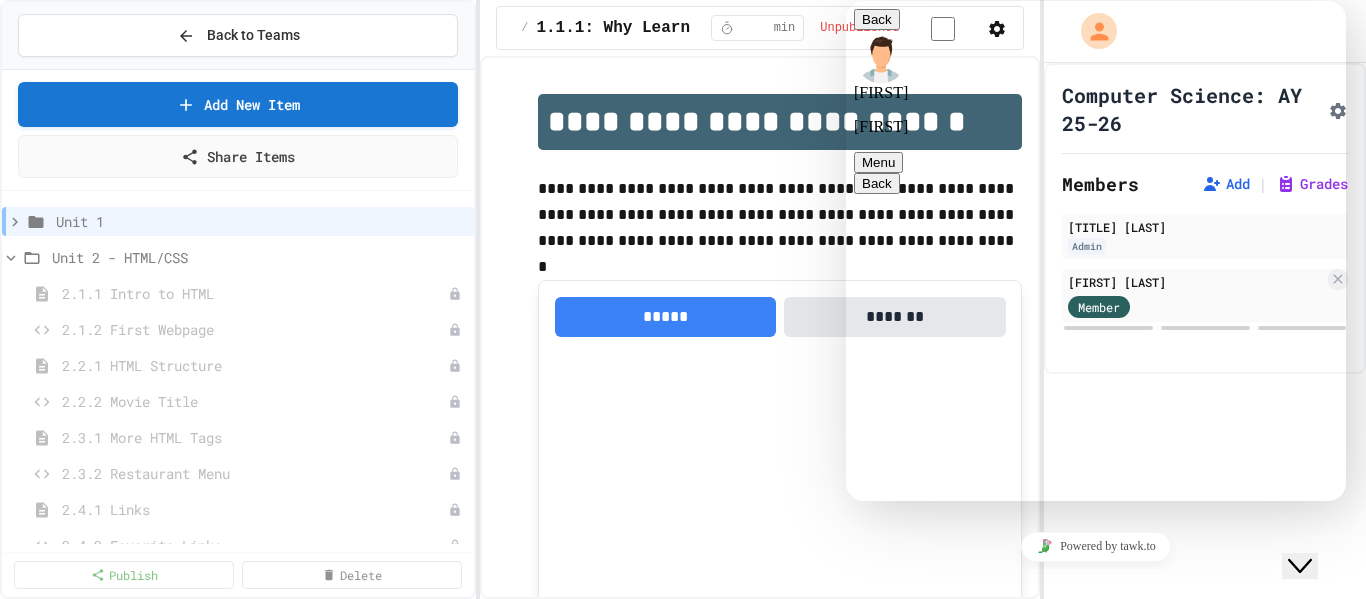 click at bounding box center [2037, 1569] 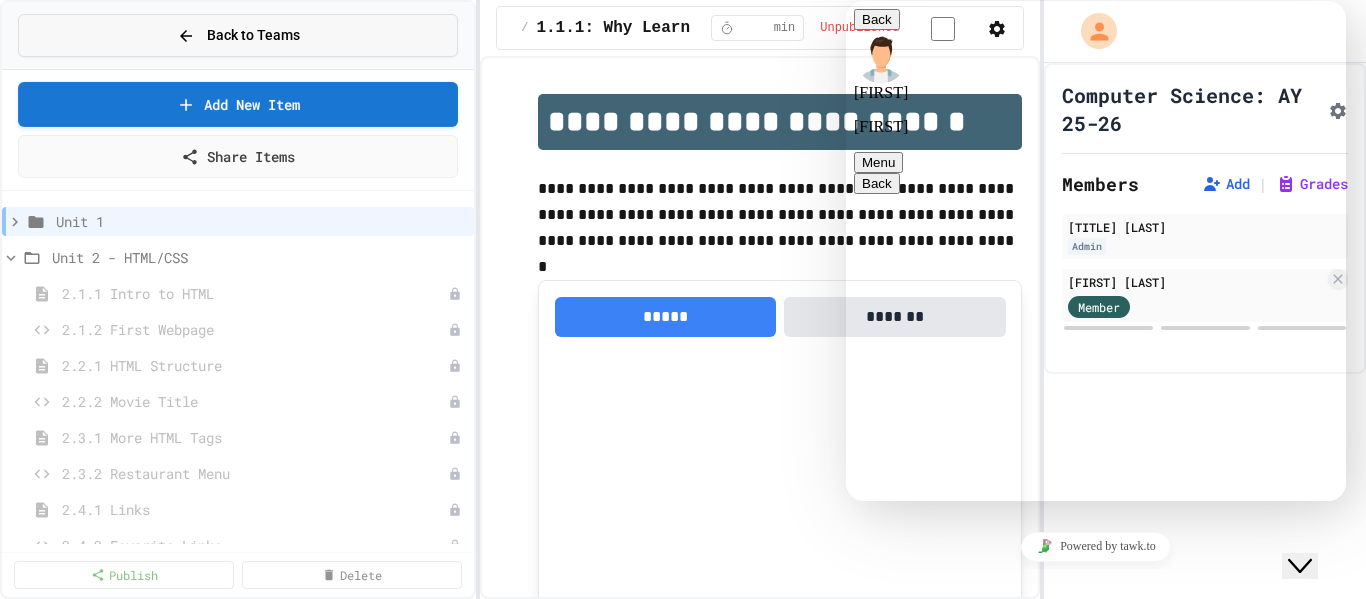 click 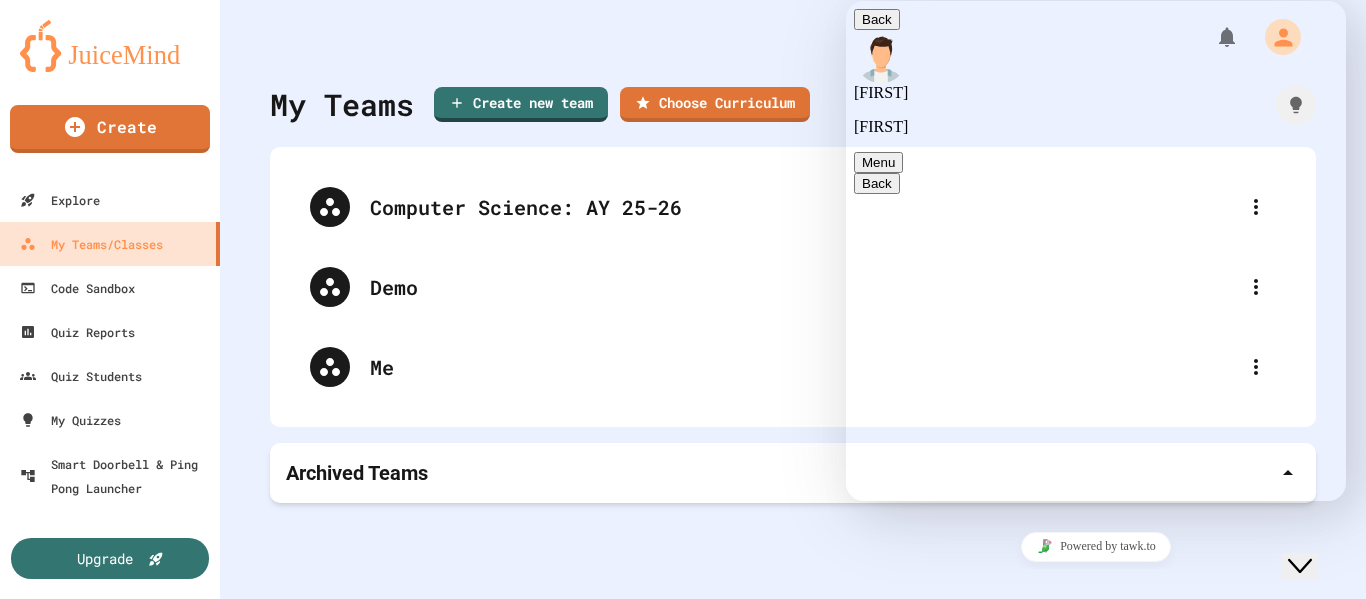 click on "Back" at bounding box center (877, 19) 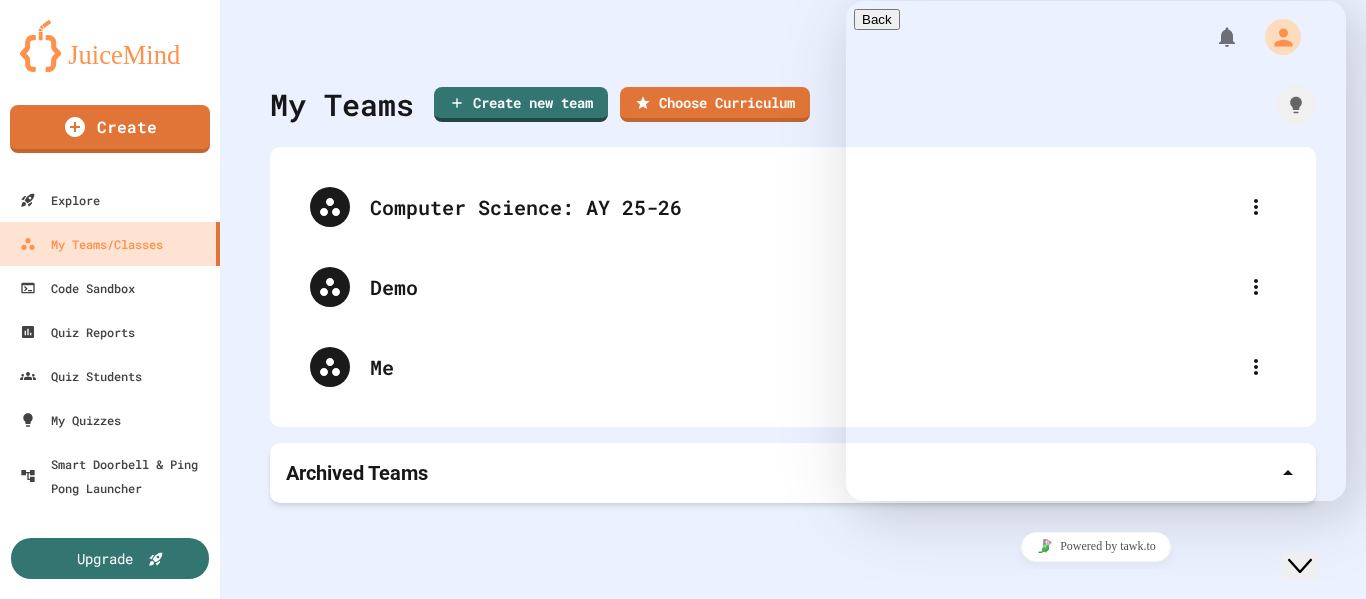 click at bounding box center (793, 30) 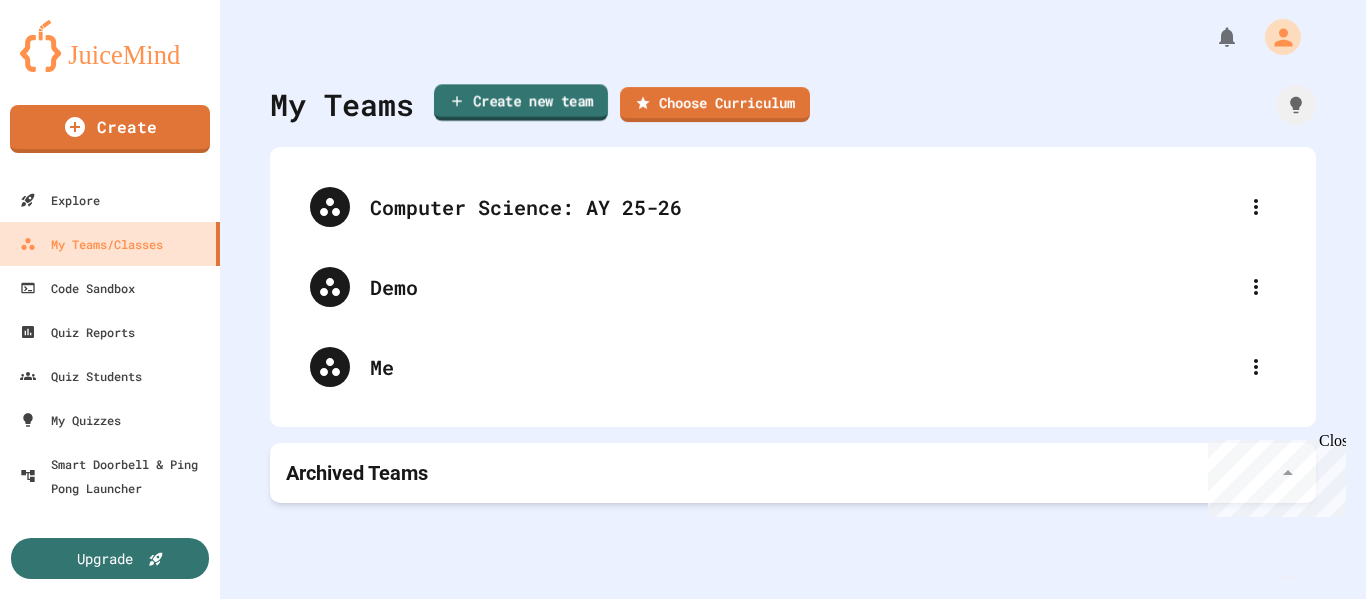click on "Create new team" at bounding box center (521, 102) 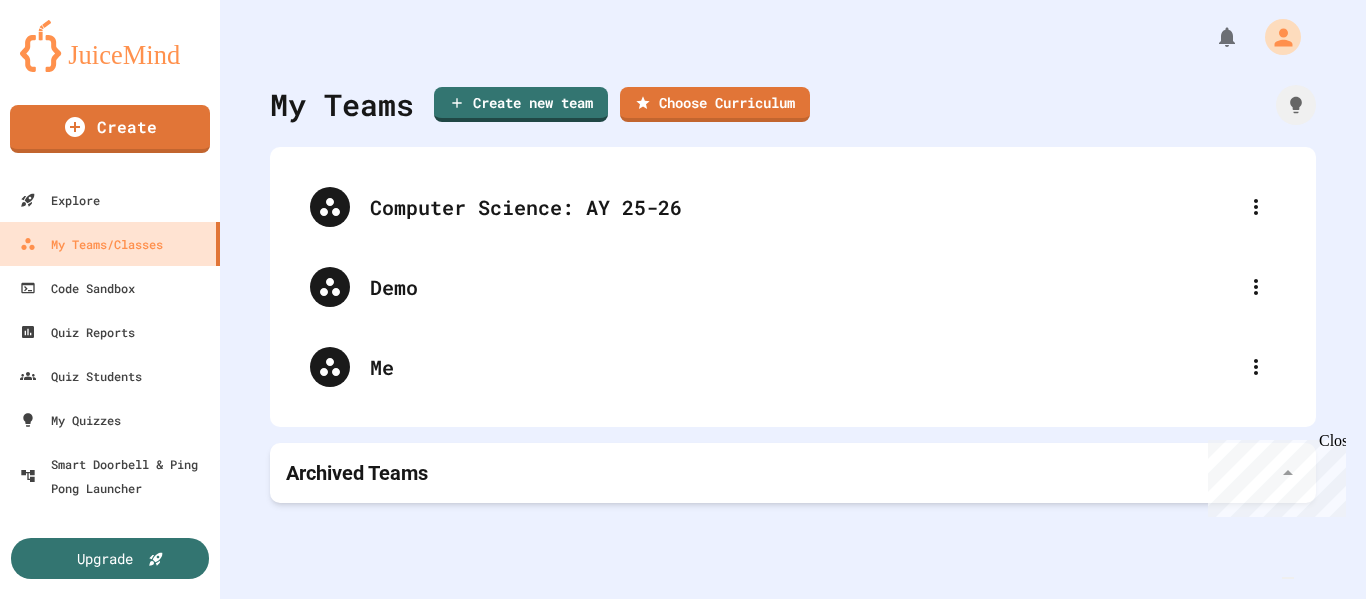 click at bounding box center (683, 677) 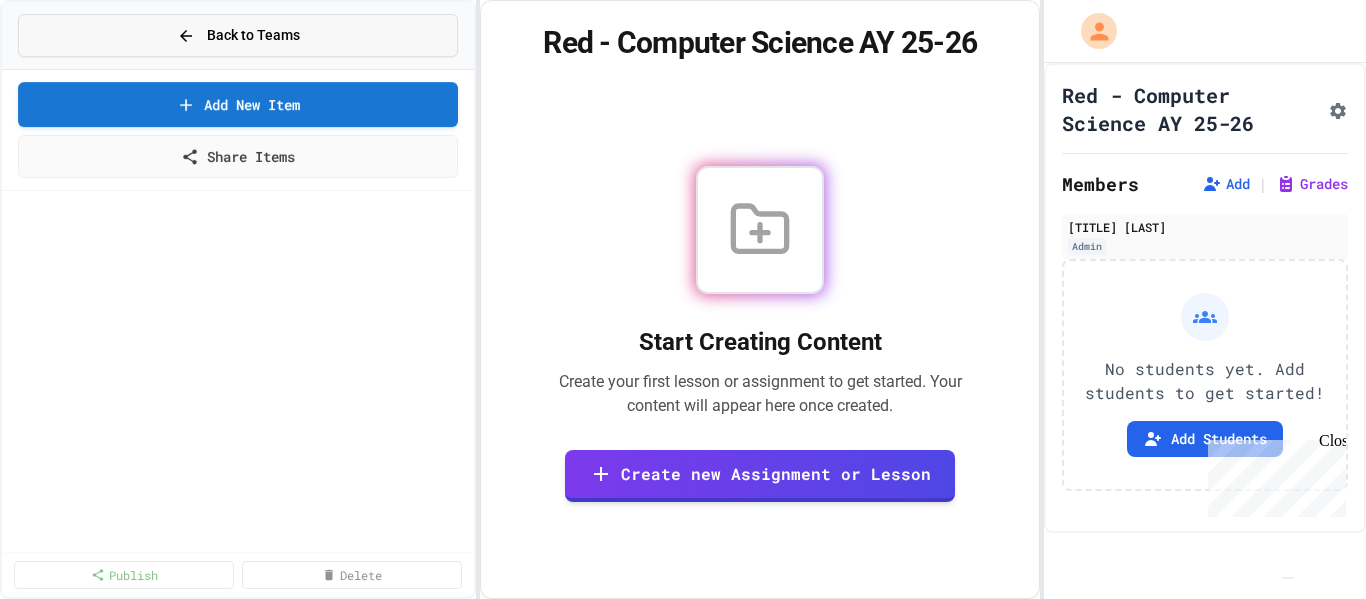 click on "Back to Teams" at bounding box center [253, 35] 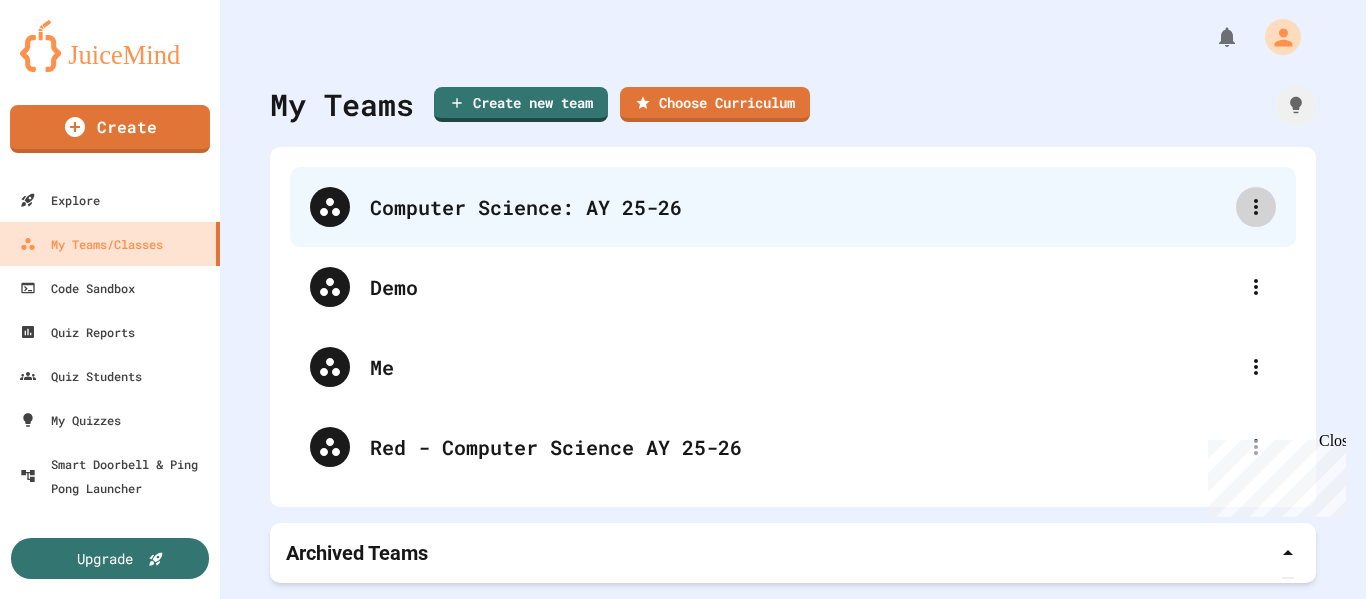 click 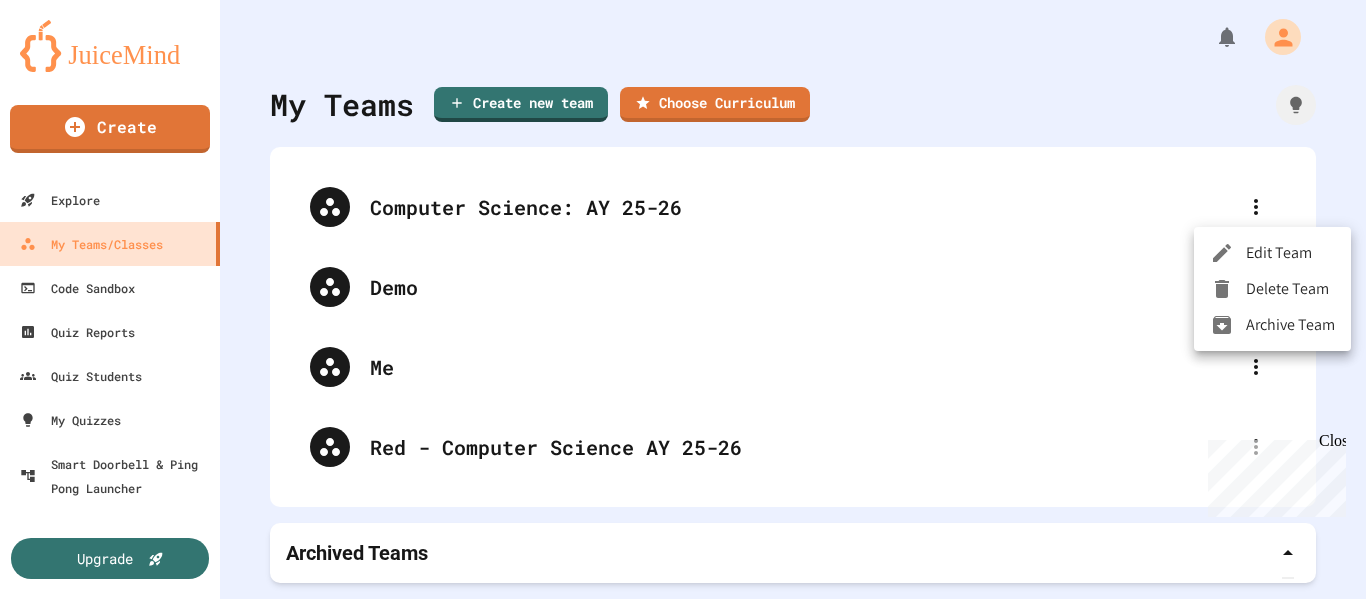 click on "Edit Team" at bounding box center [1272, 253] 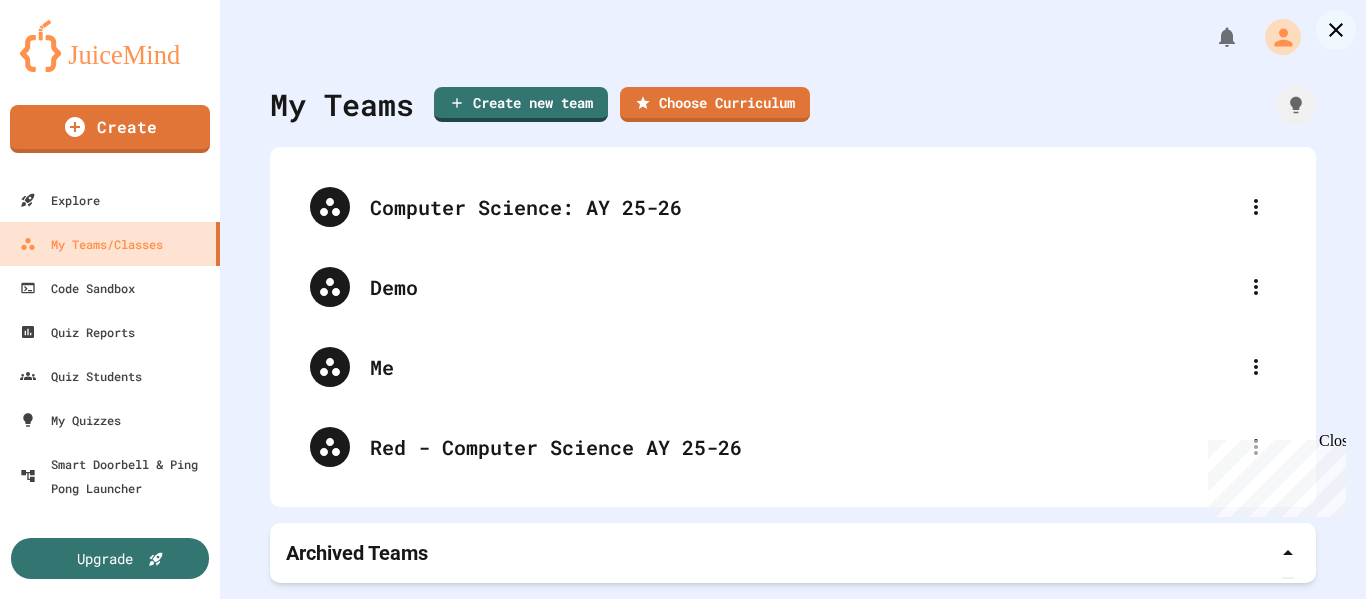 click on "**********" at bounding box center (683, 833) 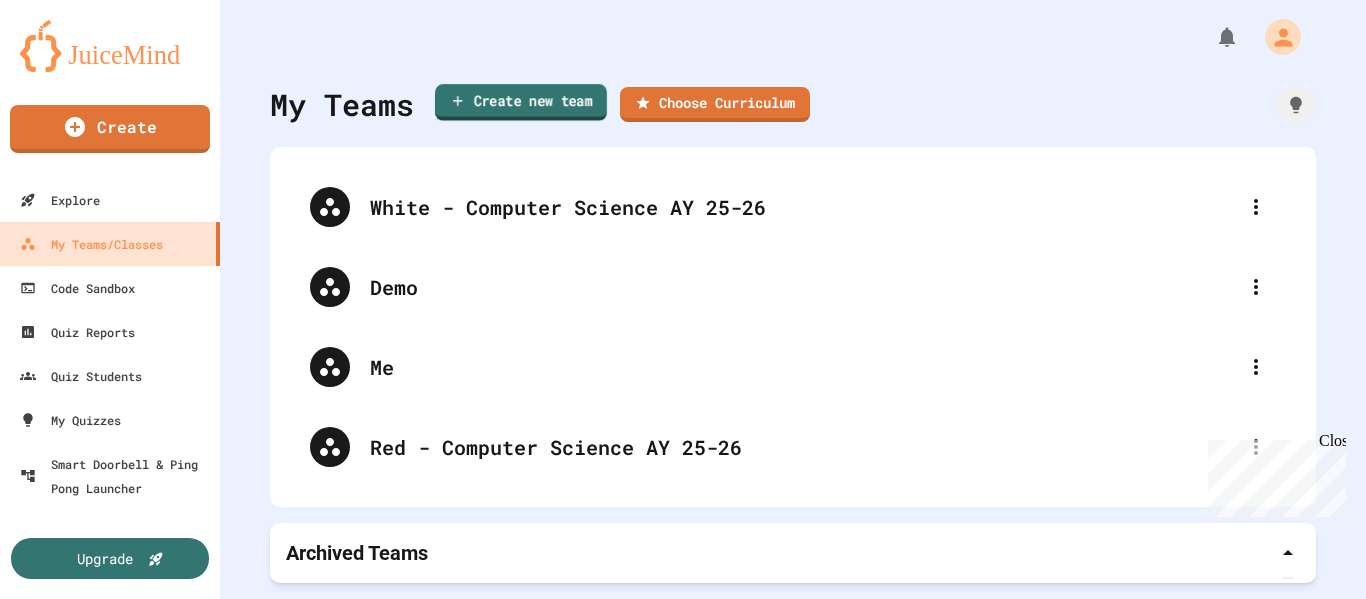 click on "Create new team" at bounding box center [521, 102] 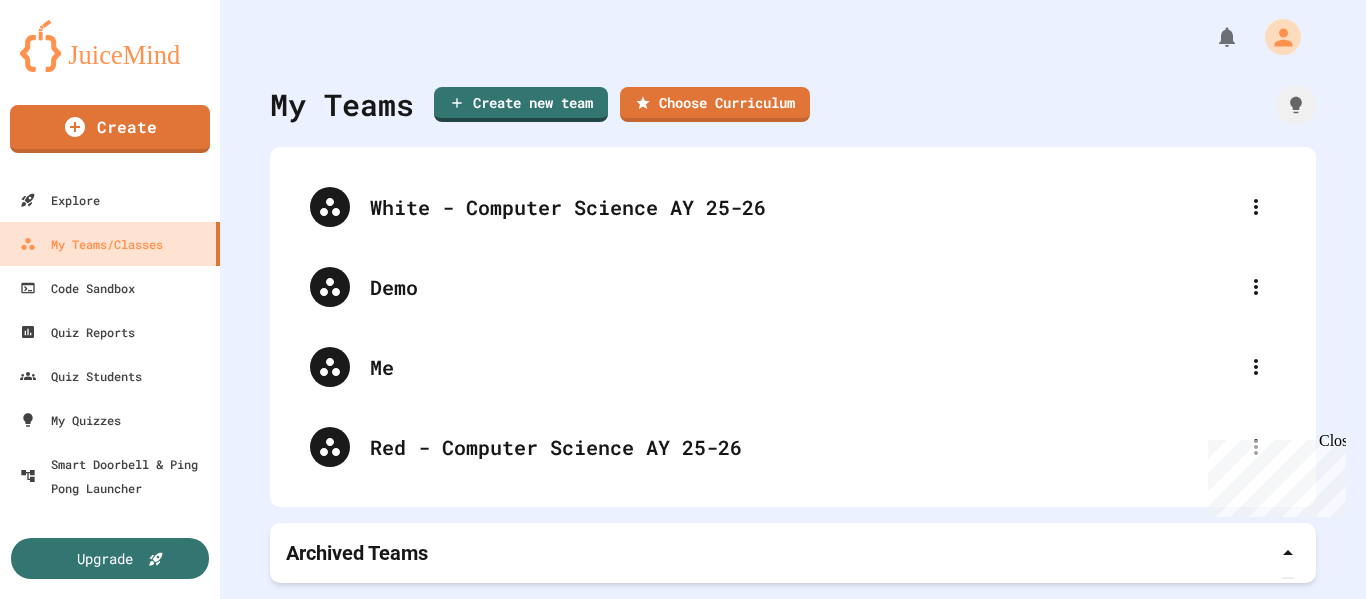 click at bounding box center [683, 677] 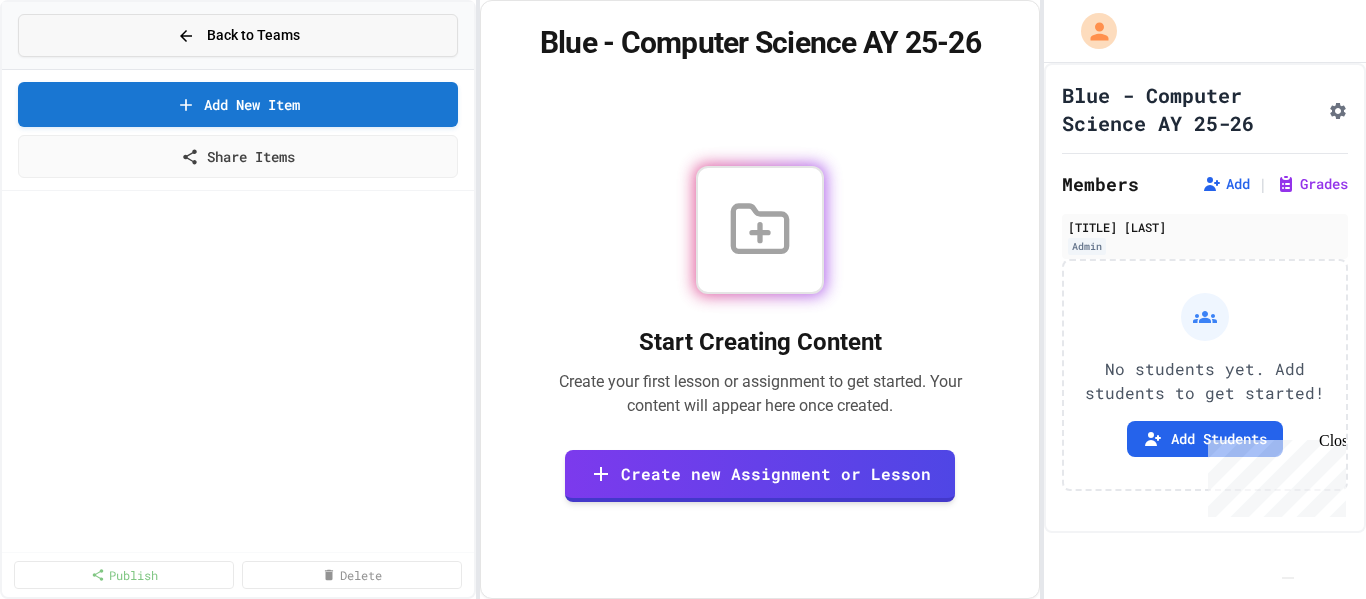 click on "Back to Teams" at bounding box center (238, 35) 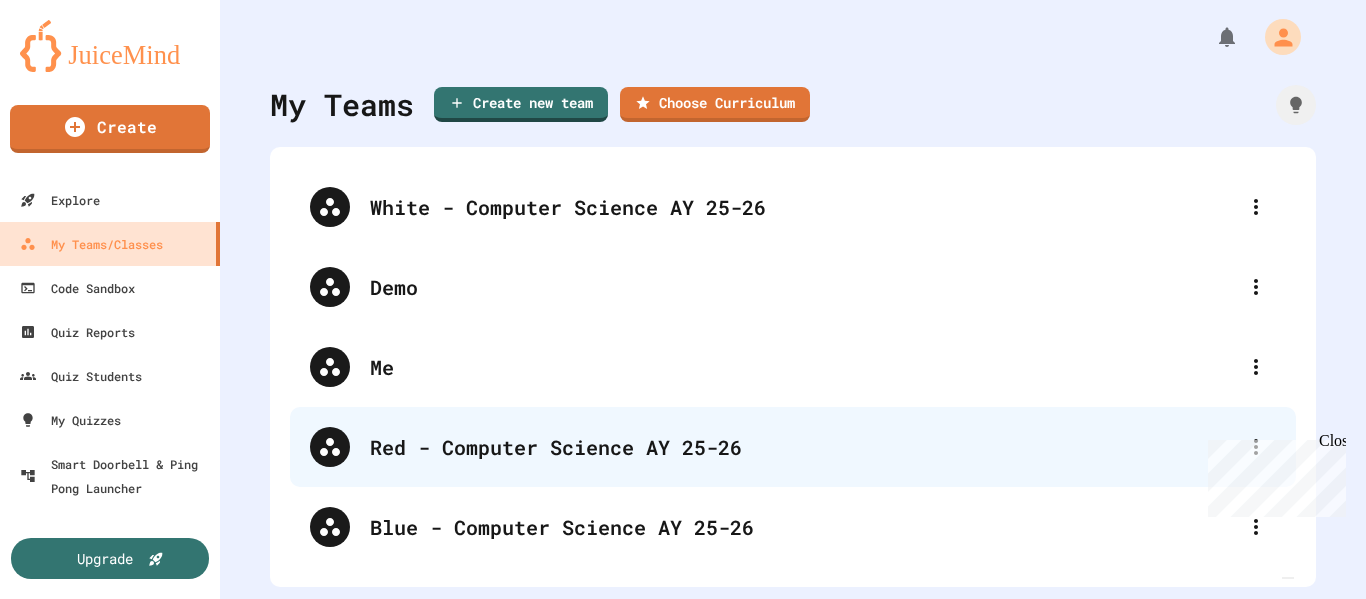 click on "Red - Computer Science AY 25-26" at bounding box center [803, 447] 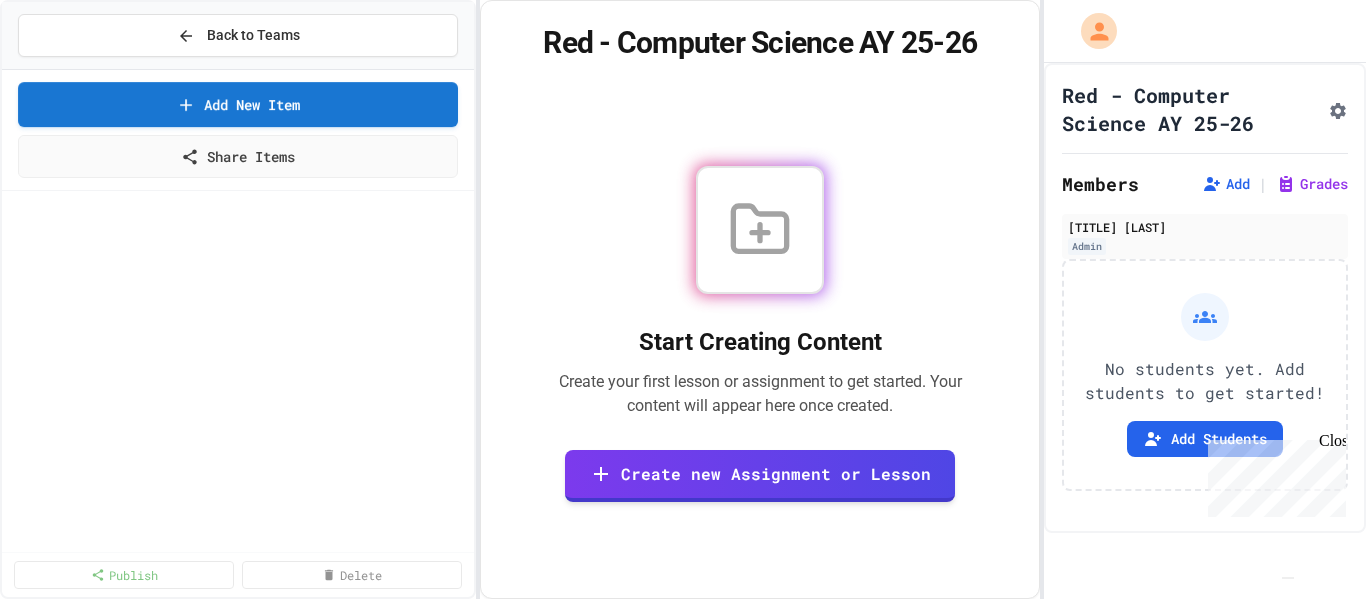 click on "Back to Teams" at bounding box center [238, 36] 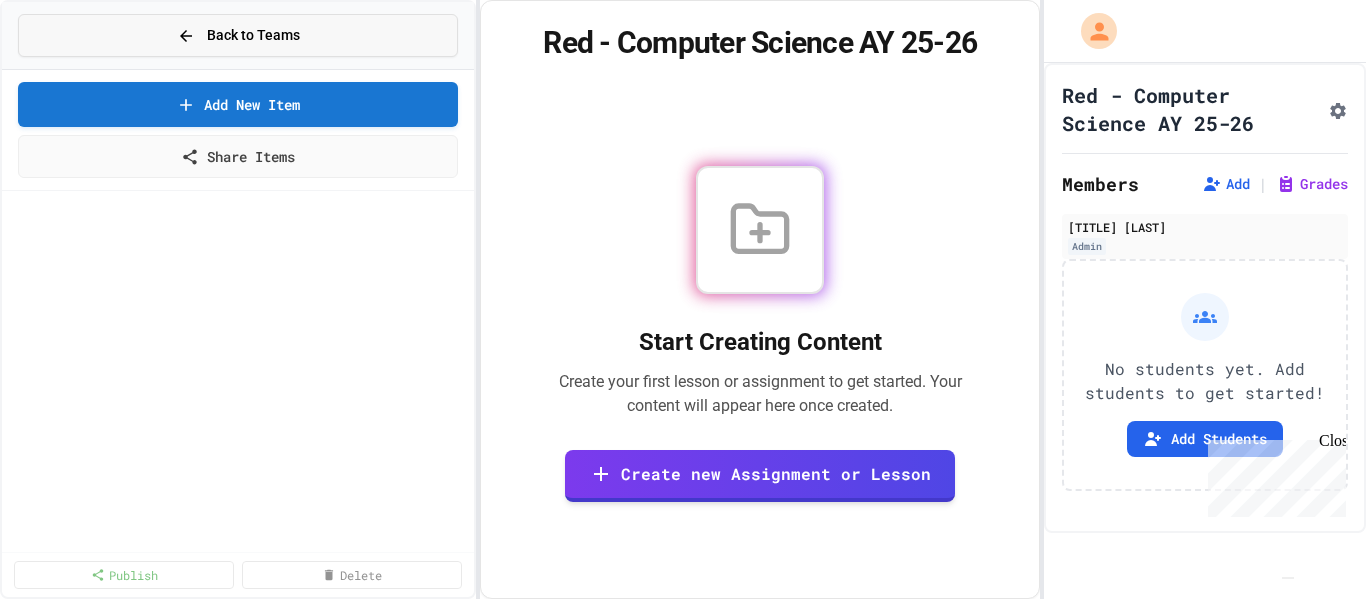 click on "Back to Teams" at bounding box center [238, 35] 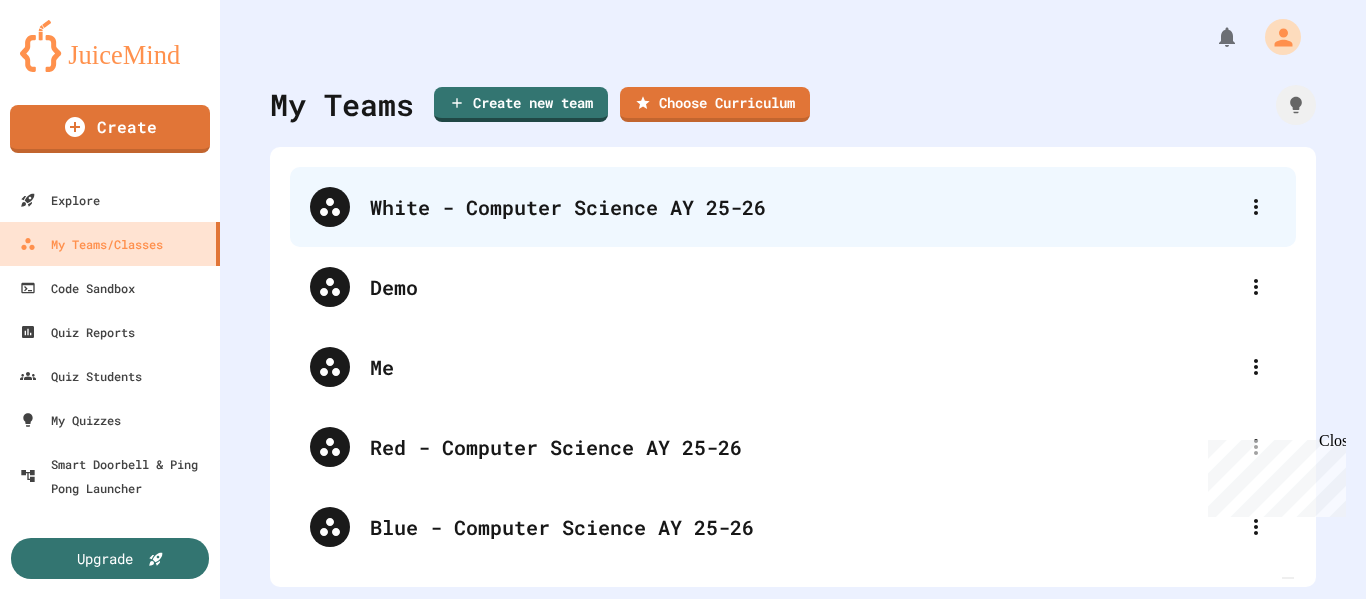 click on "White - Computer Science AY 25-26" at bounding box center [803, 207] 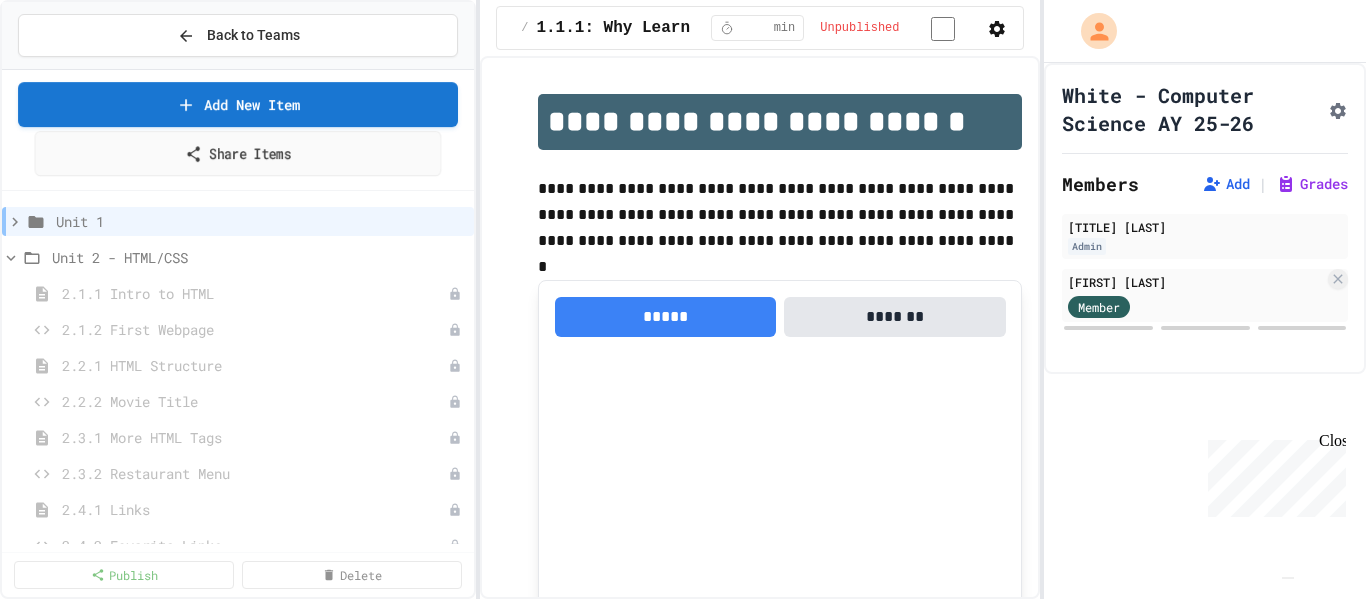 click on "Share Items" at bounding box center [238, 153] 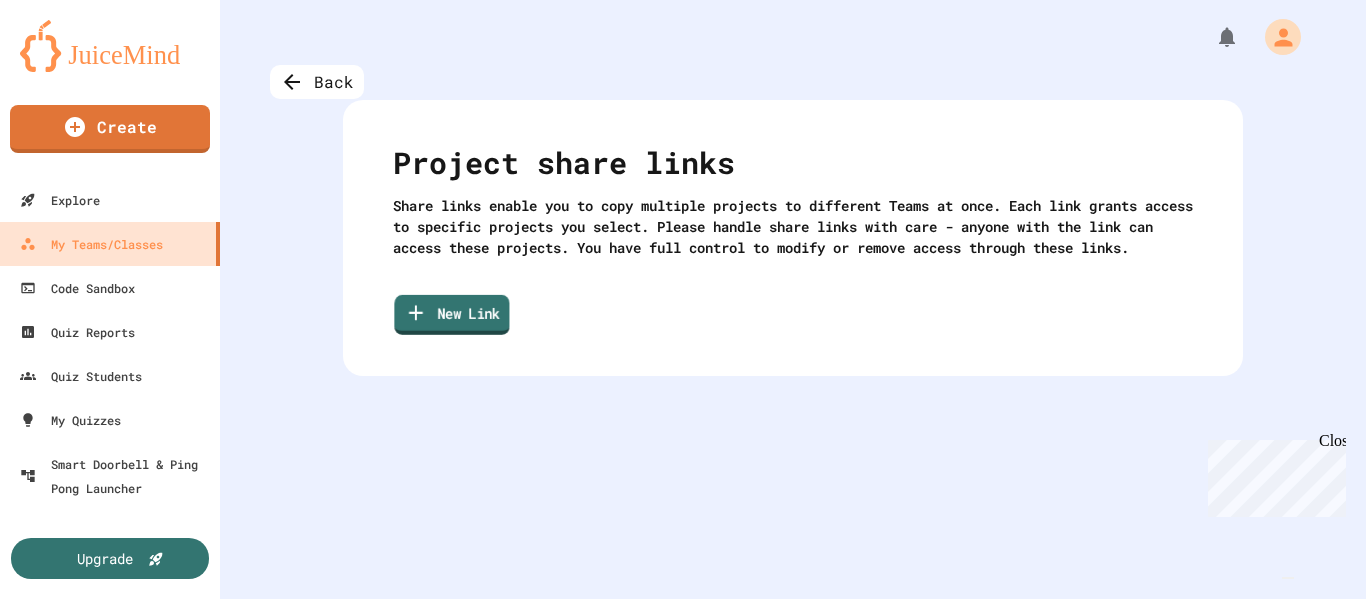 click on "New Link" at bounding box center (451, 315) 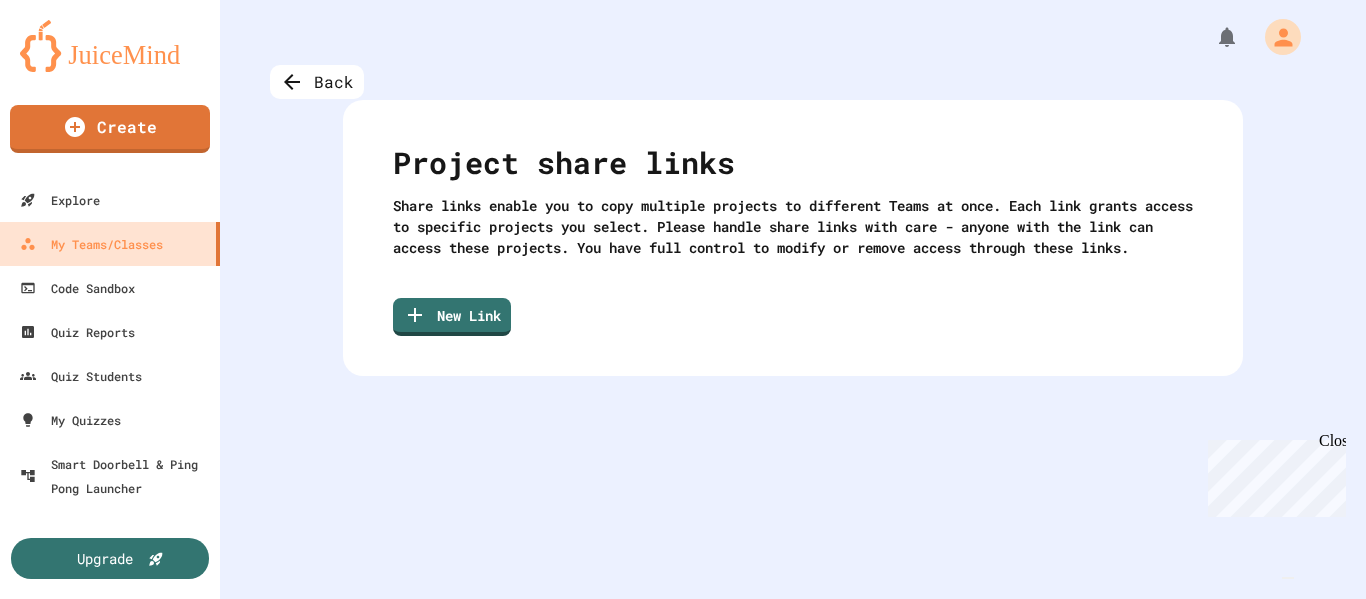 click on "Select all" at bounding box center (372, 750) 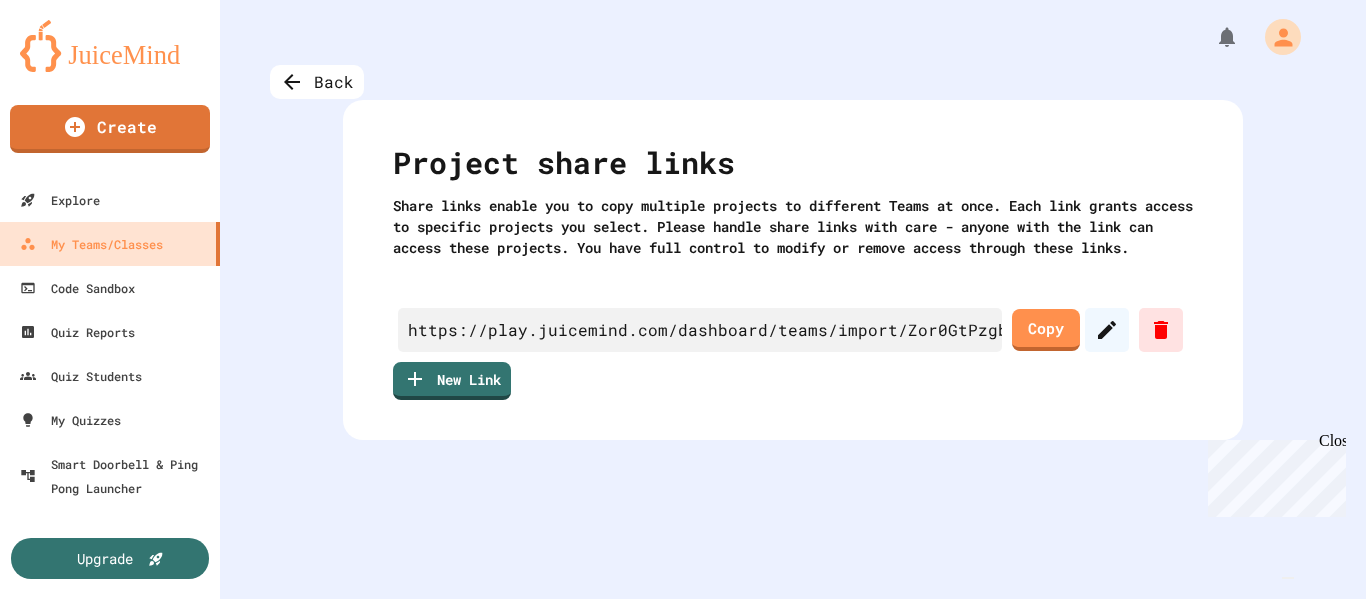click on "Back Project share links Share links enable you to copy multiple projects to different Teams at once. Each link grants access to specific projects you select. Please handle share links with care - anyone with the link can access these projects. You have full control to modify or remove access through these links. https://play.juicemind.com/dashboard/teams/import/Zor0GtPzgbkzCn3x6KSK Copy  New Link" at bounding box center [793, 299] 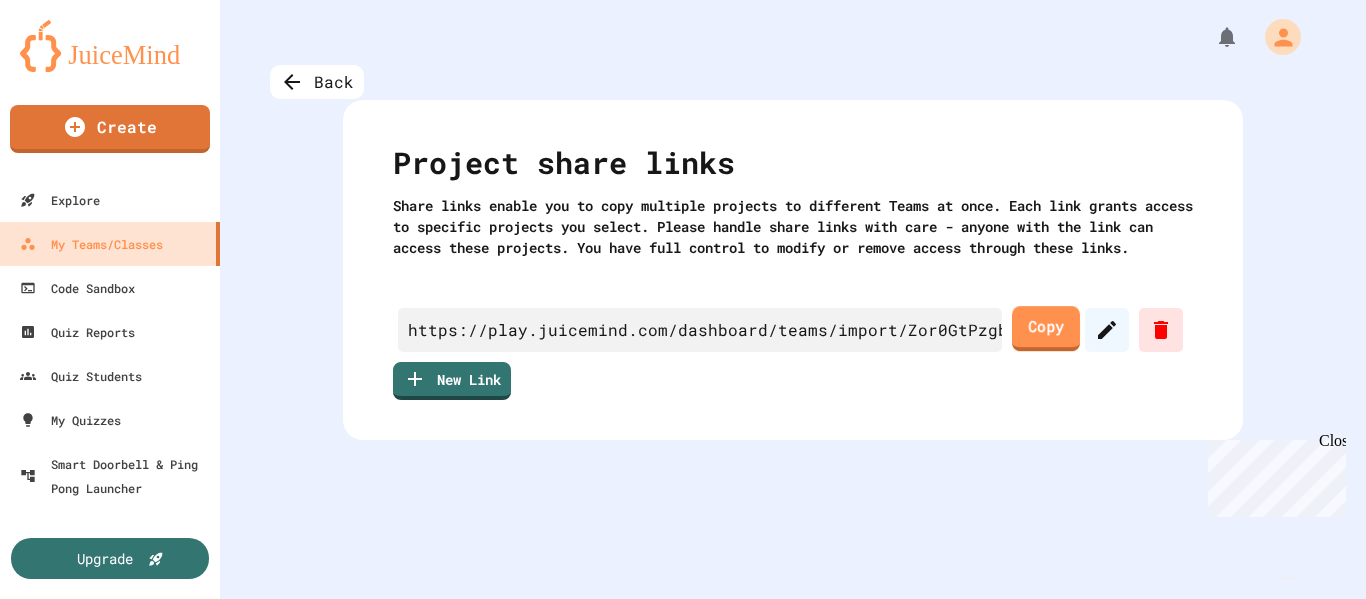 click on "Copy" at bounding box center [1046, 328] 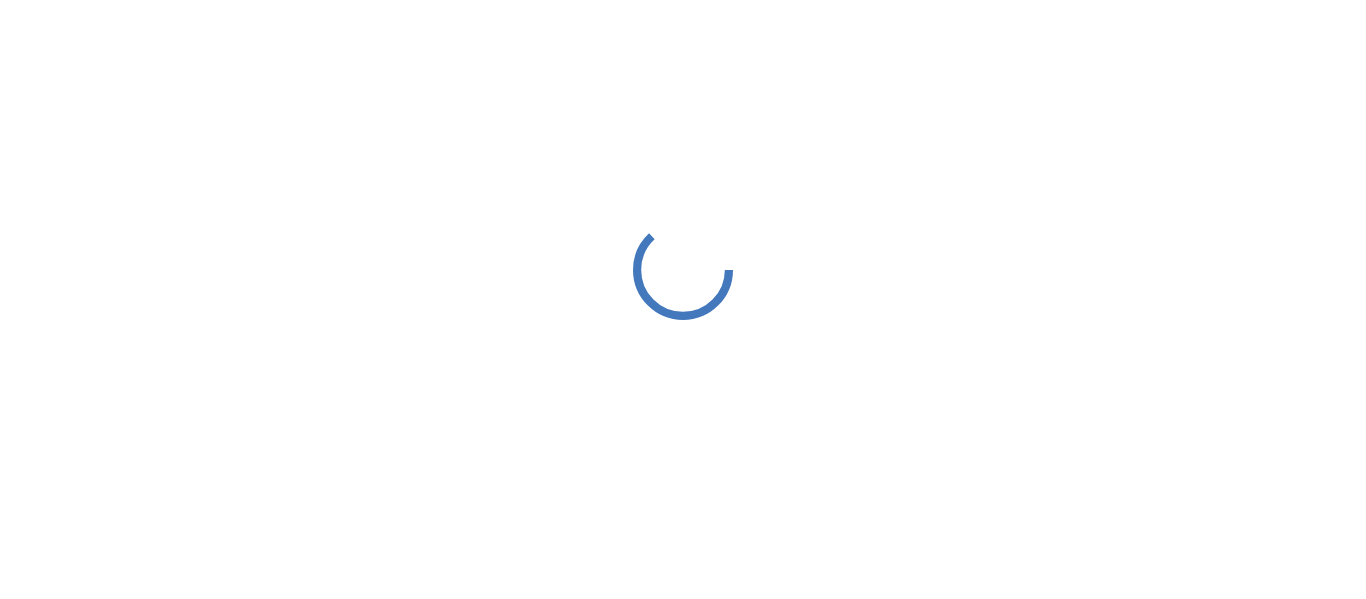 scroll, scrollTop: 0, scrollLeft: 0, axis: both 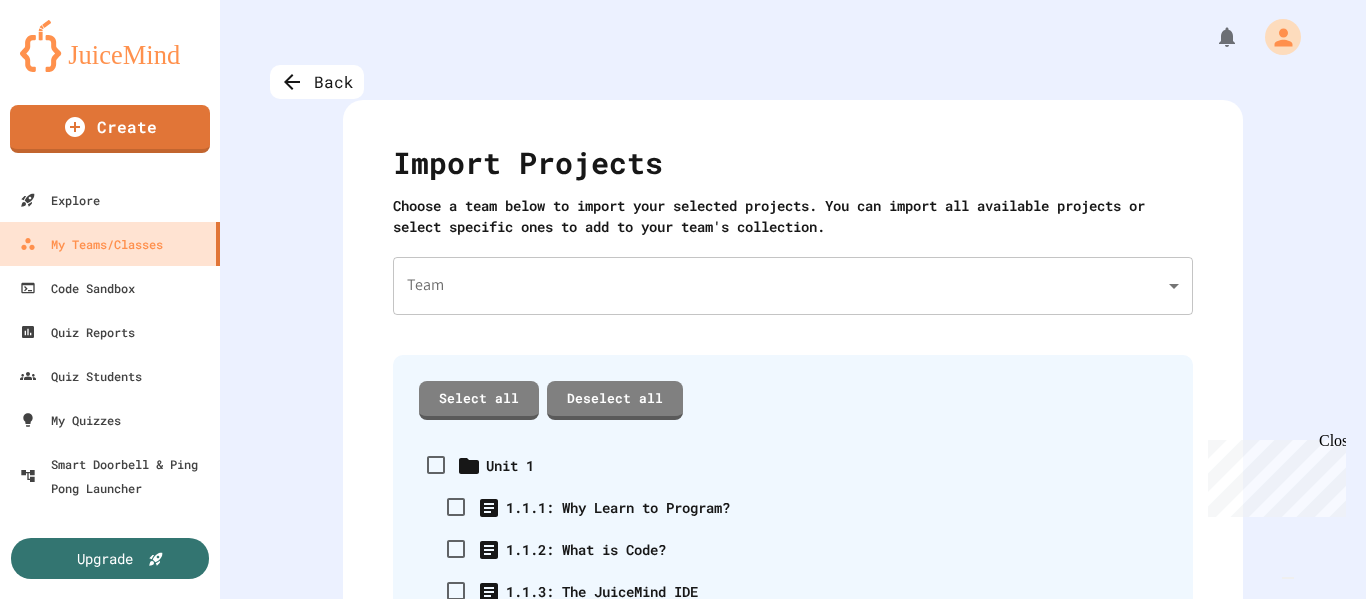 click on "We are updating our servers at 7PM [TIMEZONE] on [DATE]. JuiceMind should continue to work as expected, but if you experience any issues, please chat with us. Create Explore My Teams/Classes Code Sandbox Quiz Reports Quiz Students My Quizzes Smart Doorbell & Ping Pong Launcher Upgrade Back Import Projects Choose a team below to import your selected projects. You can import all available projects or select specific ones to add to your team's collection. Team ​ Team Select all Deselect all Unit 1 1.1.1: Why Learn to Program? 1.1.2: What is Code? 1.1.3: The JuiceMind IDE 1.1.4: Reflection - Evolving Technology 1.2.1: Understanding Games with Flowcharts 1.2.2: Problem Solving Reflection 1.3: What is Code? Unit 2 - HTML/CSS 2.1.1 Intro to HTML 2.1.2 First Webpage 2.2.1 HTML Structure 2.2.2 Movie Title 2.3.1 More HTML Tags 2.3.2 Restaurant Menu 2.4.1 Links 2.4.2 Favorite Links 2.5.1 Websites 2.5.2 The Maze 2.6.1 Images 2.6.2 Build a Homepage 2.8.1 Lists 2.8.2 Recipe 2.9.1 Tables 2.9.2 Picture Collage" at bounding box center (683, 299) 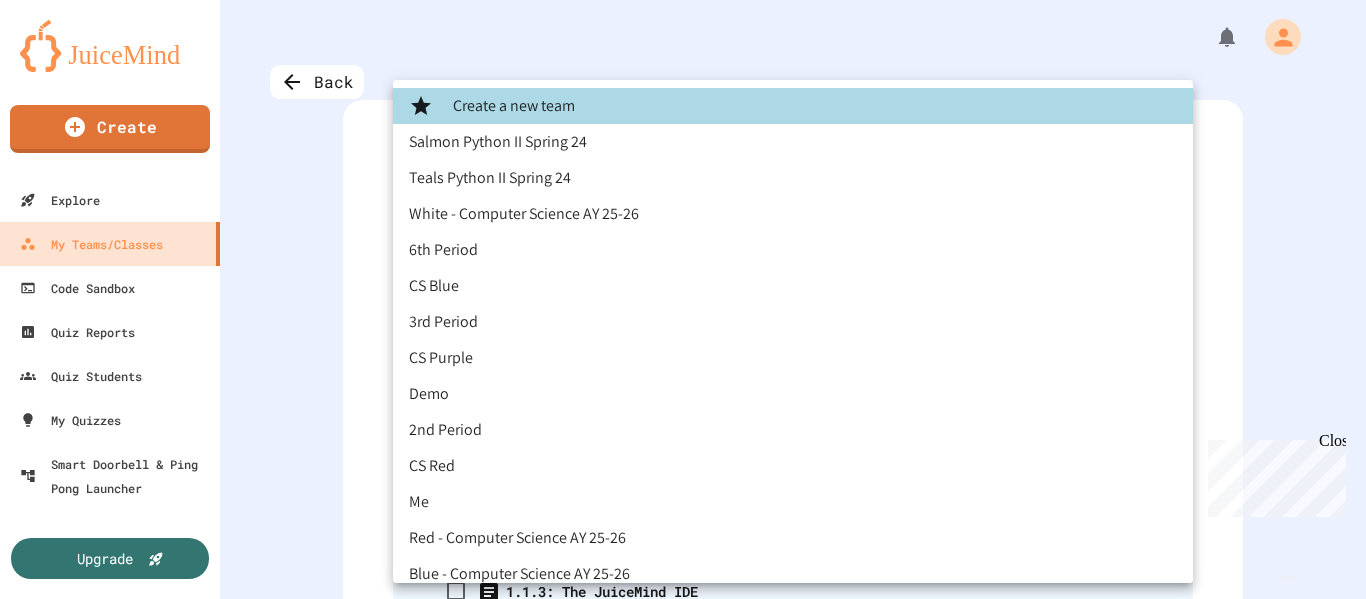 scroll, scrollTop: 17, scrollLeft: 0, axis: vertical 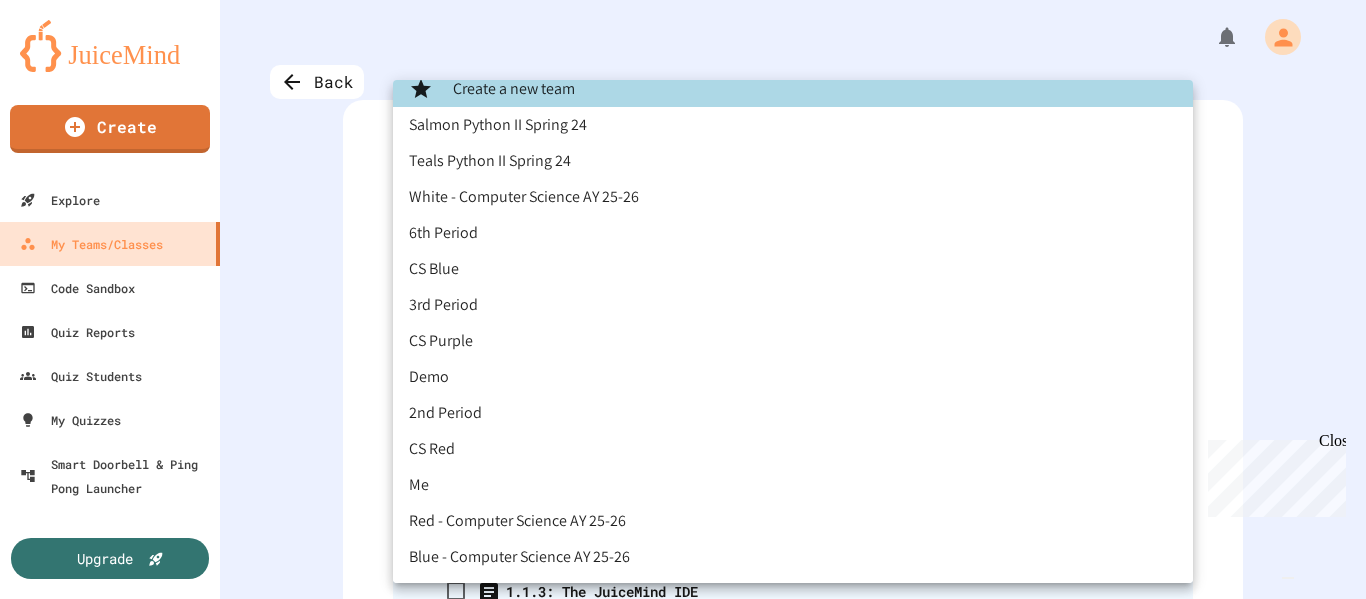 click on "Red - Computer Science AY 25-26" at bounding box center [793, 521] 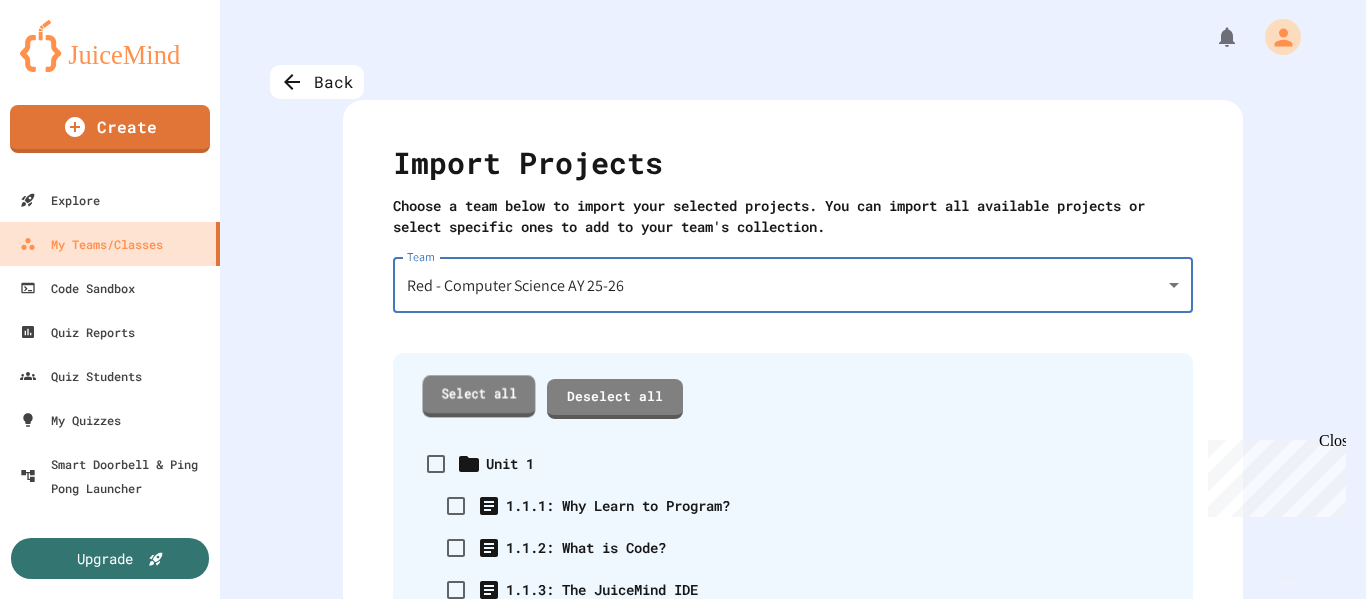 click on "Select all" at bounding box center [479, 395] 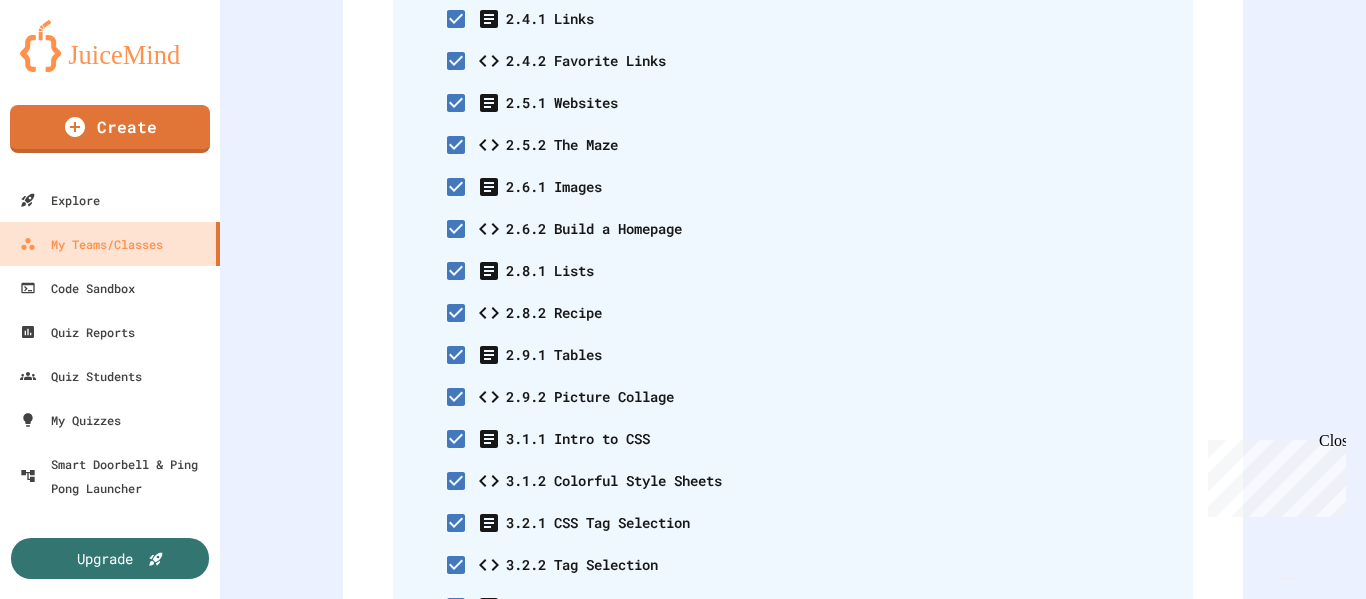 scroll, scrollTop: 1492, scrollLeft: 0, axis: vertical 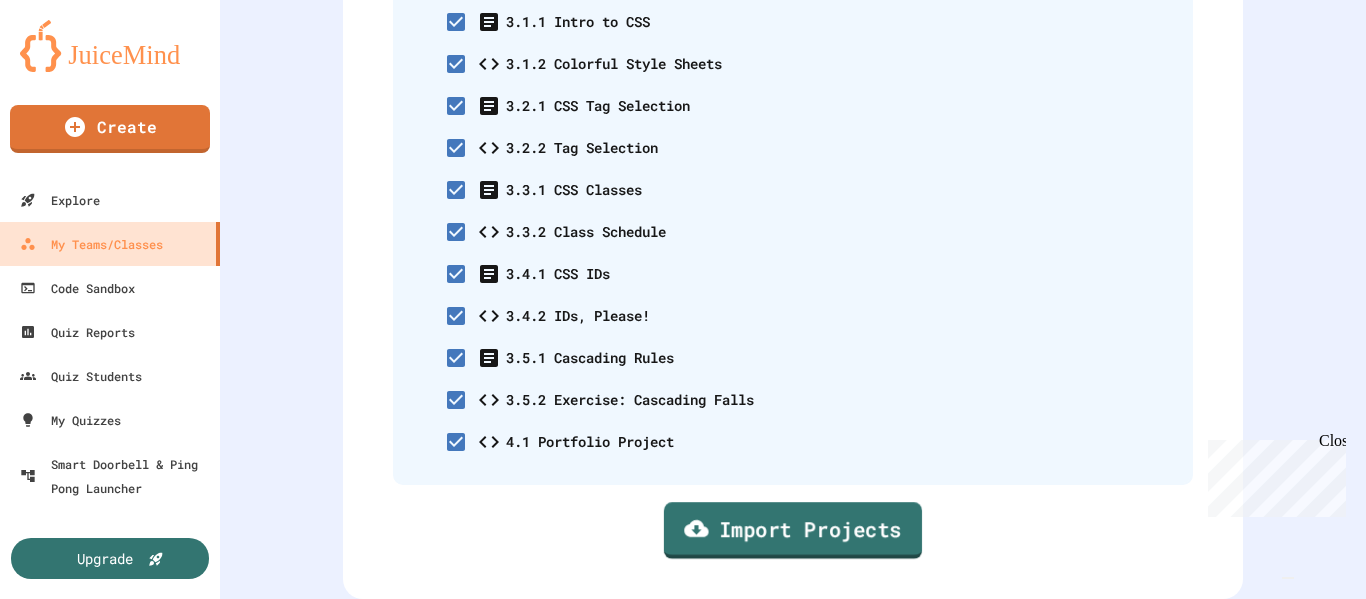 click 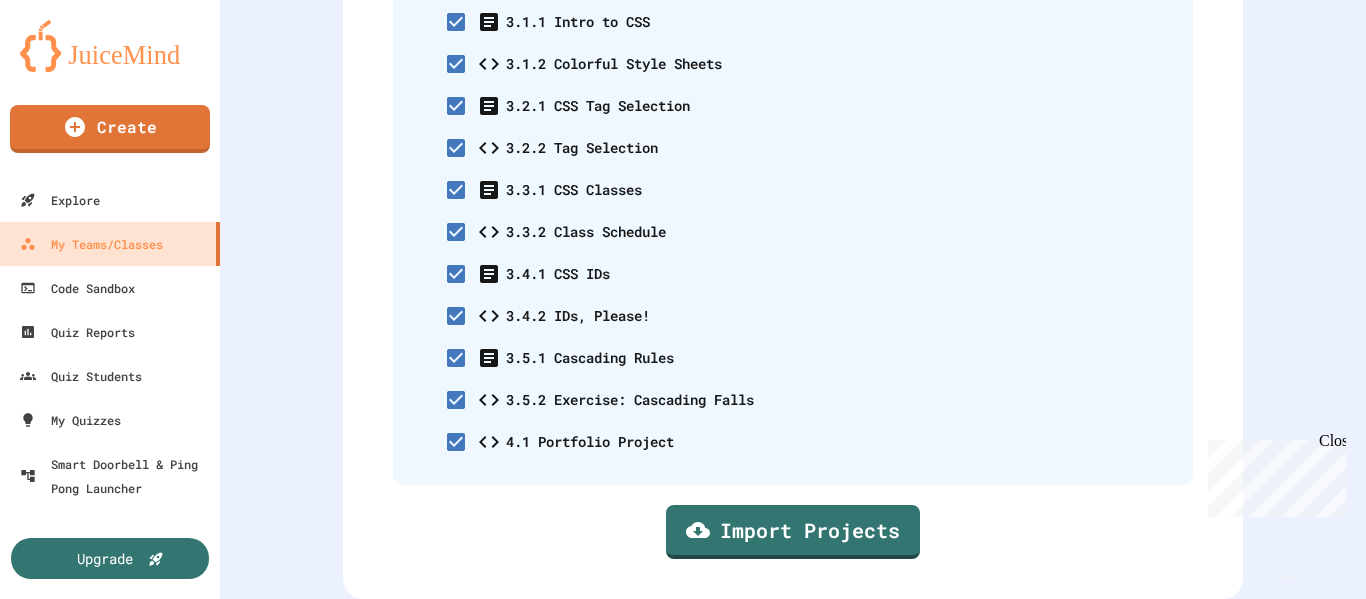 click on "Confirm" at bounding box center (744, 877) 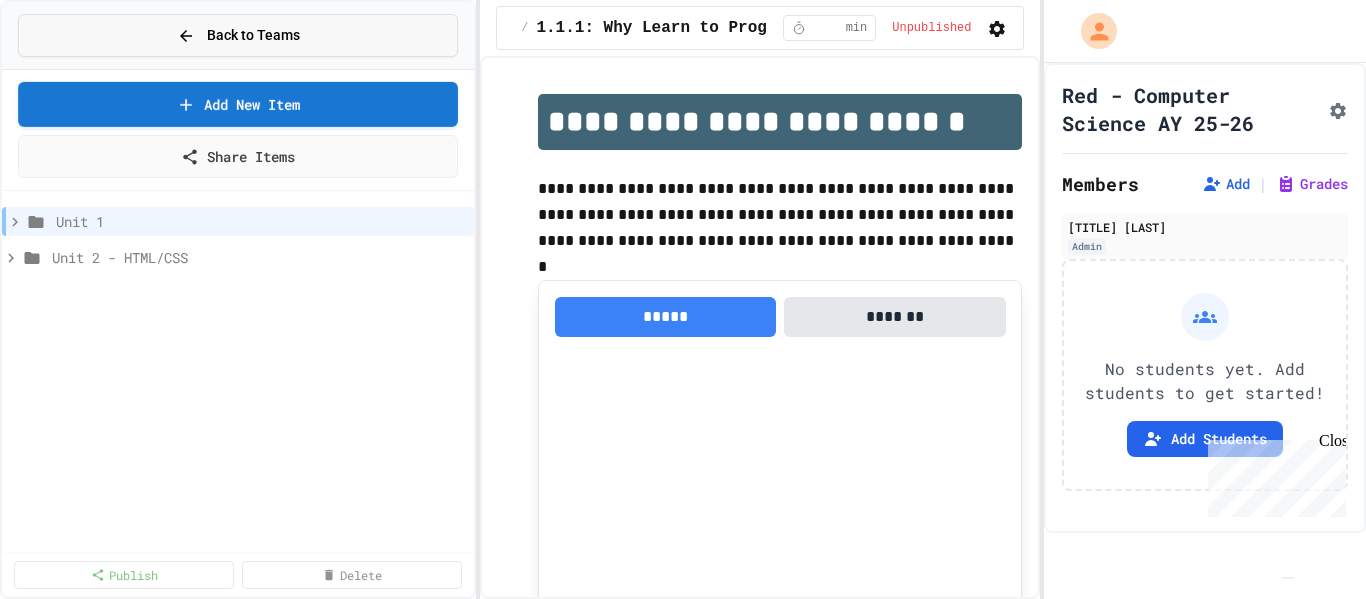 click on "Back to Teams" at bounding box center [238, 35] 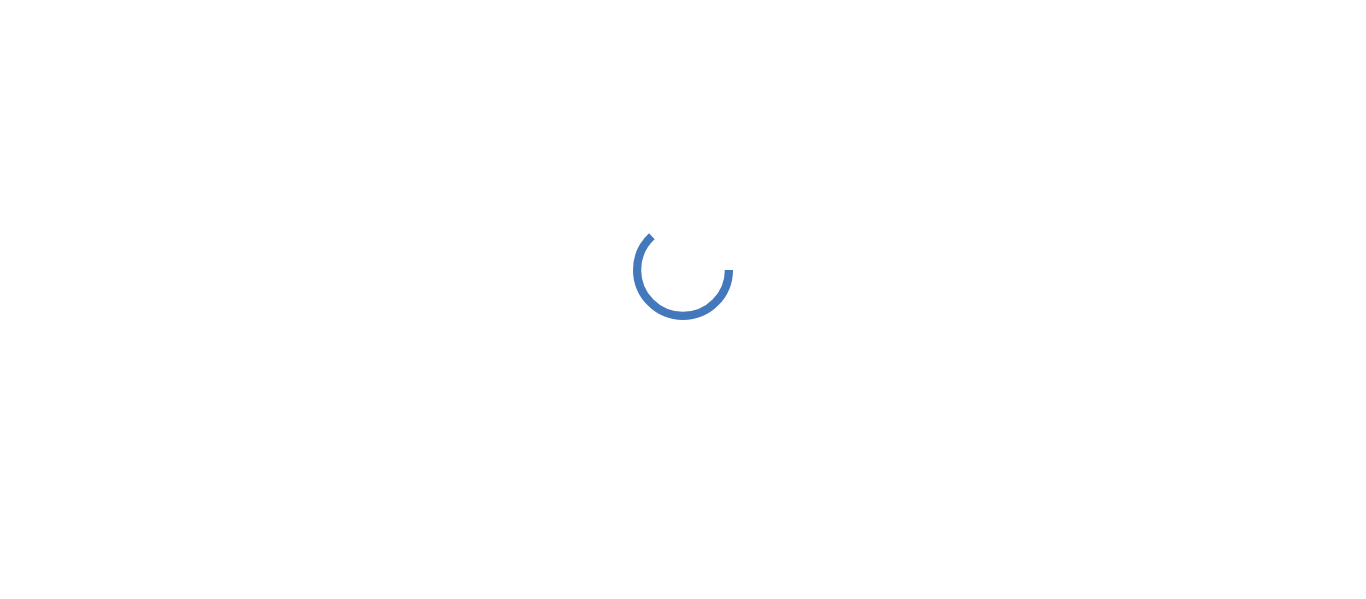 scroll, scrollTop: 0, scrollLeft: 0, axis: both 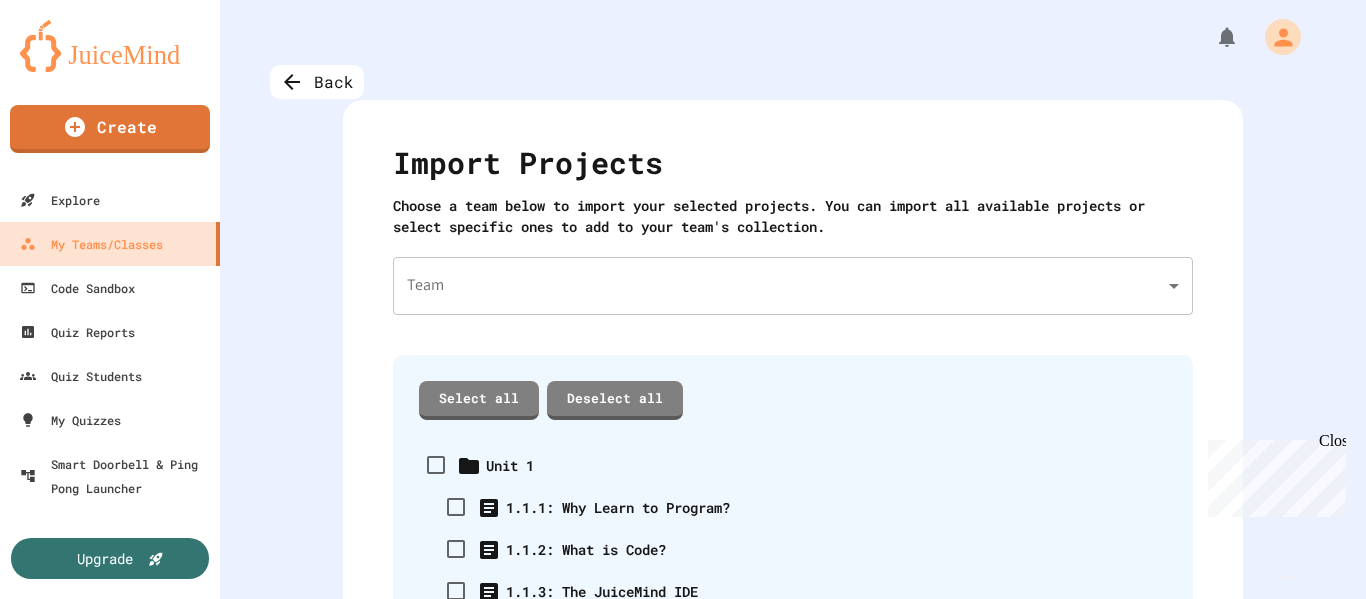 click on "We are updating our servers at 7PM [TIMEZONE] on [DATE]. JuiceMind should continue to work as expected, but if you experience any issues, please chat with us. Create Explore My Teams/Classes Code Sandbox Quiz Reports Quiz Students My Quizzes Smart Doorbell & Ping Pong Launcher Upgrade Back Import Projects Choose a team below to import your selected projects. You can import all available projects or select specific ones to add to your team's collection. Team ​ Team Select all Deselect all Unit 1 1.1.1: Why Learn to Program? 1.1.2: What is Code? 1.1.3: The JuiceMind IDE 1.1.4: Reflection - Evolving Technology 1.2.1: Understanding Games with Flowcharts 1.2.2: Problem Solving Reflection 1.3: What is Code? Unit 2 - HTML/CSS 2.1.1 Intro to HTML 2.1.2 First Webpage 2.2.1 HTML Structure 2.2.2 Movie Title 2.3.1 More HTML Tags 2.3.2 Restaurant Menu 2.4.1 Links 2.4.2 Favorite Links 2.5.1 Websites 2.5.2 The Maze 2.6.1 Images 2.6.2 Build a Homepage 2.8.1 Lists 2.8.2 Recipe 2.9.1 Tables 2.9.2 Picture Collage" at bounding box center (683, 299) 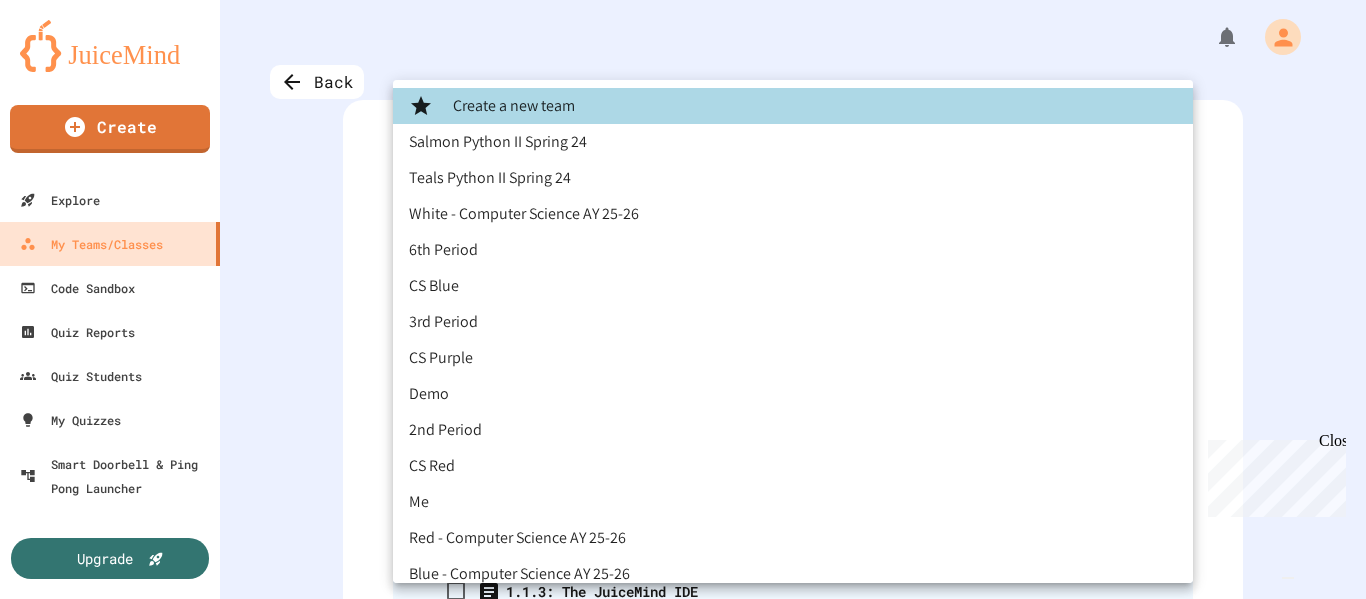 scroll, scrollTop: 17, scrollLeft: 0, axis: vertical 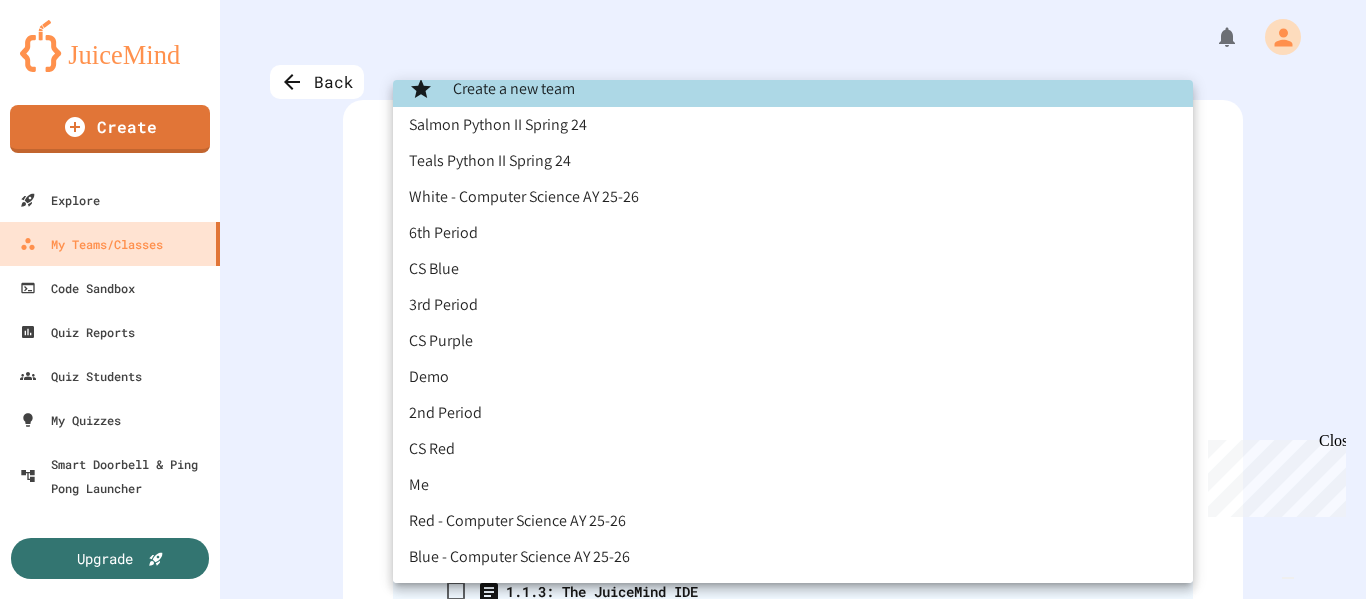 click on "Blue - Computer Science AY 25-26" at bounding box center (793, 557) 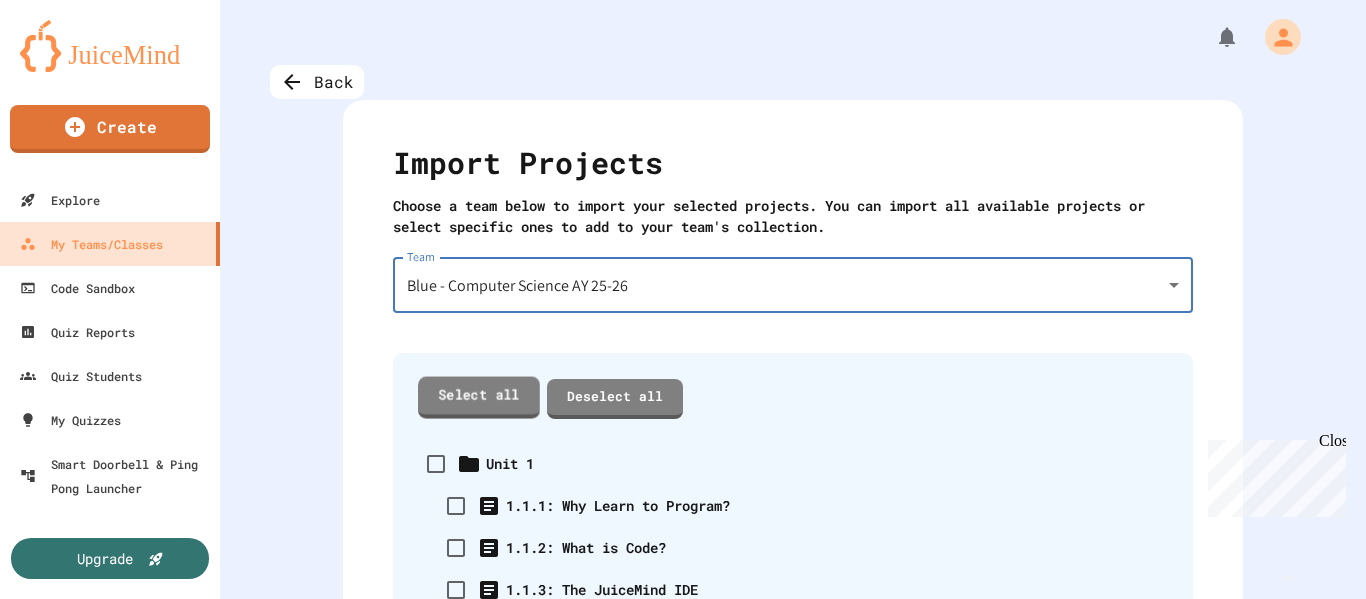 click on "Select all" at bounding box center [479, 397] 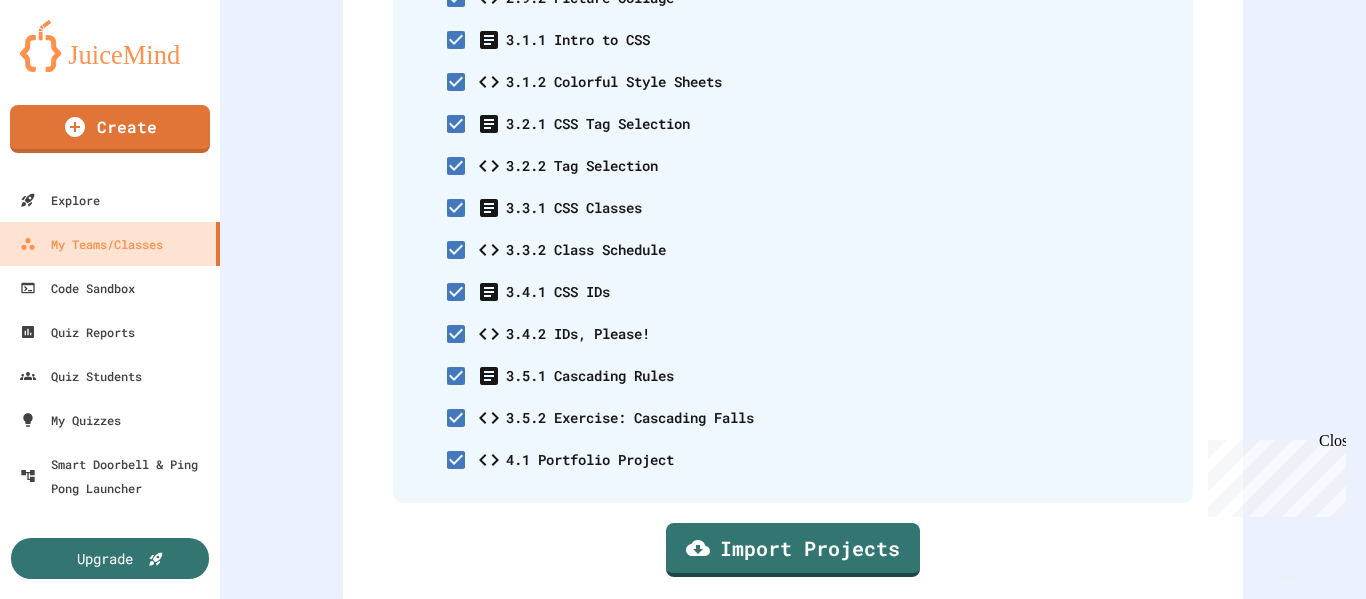 scroll, scrollTop: 1492, scrollLeft: 0, axis: vertical 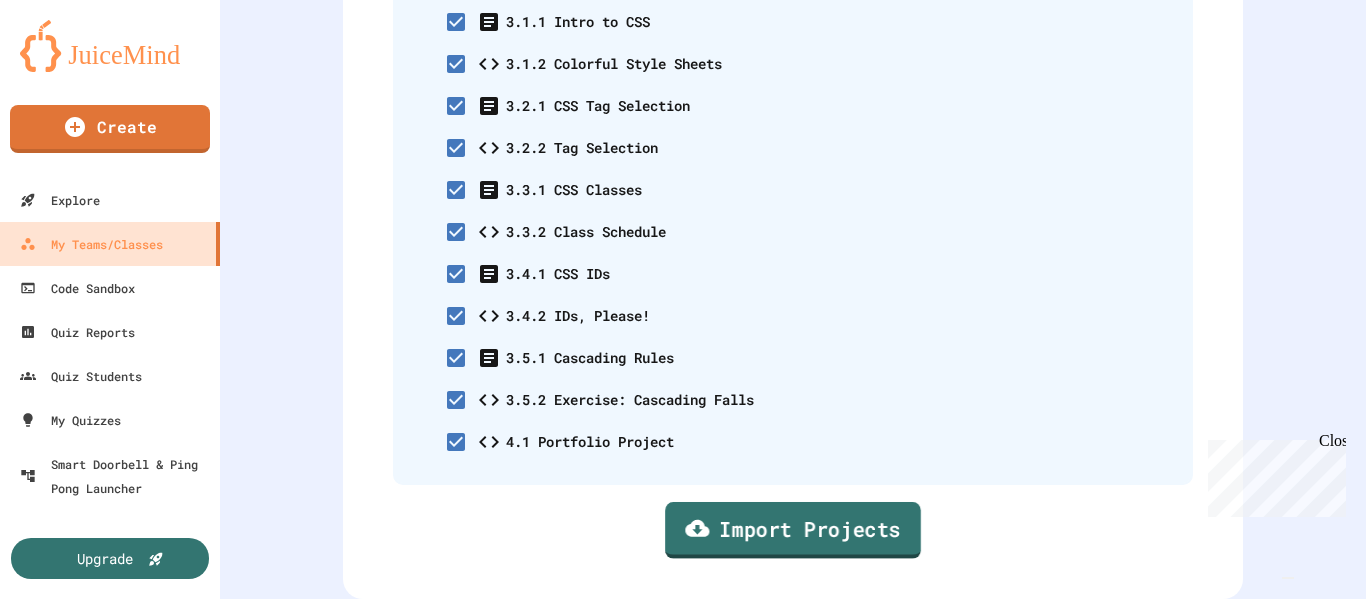 click on "Import Projects" at bounding box center [793, 529] 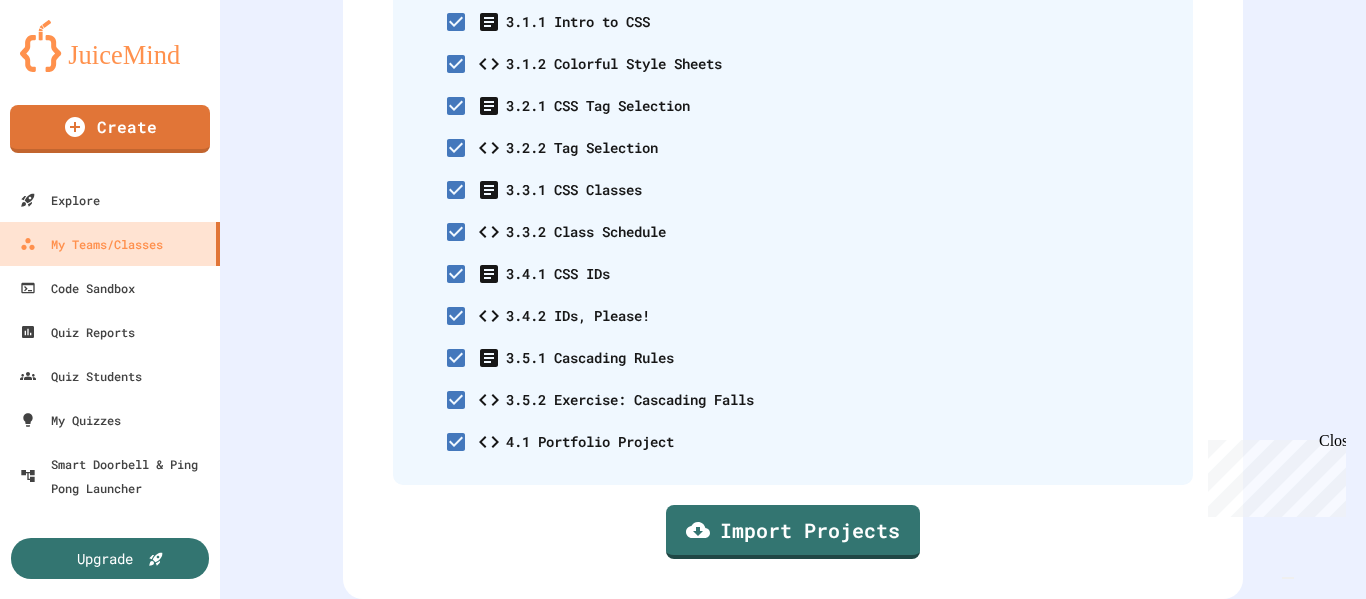 click on "Confirm" at bounding box center (744, 877) 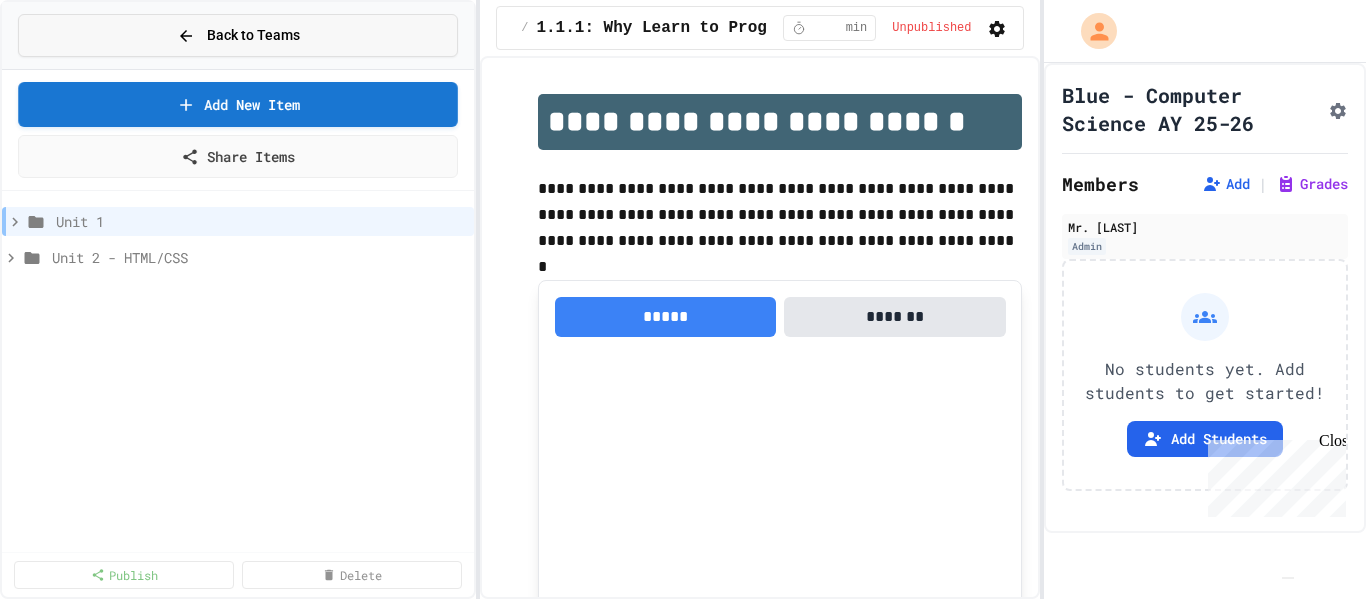 click on "Back to Teams" at bounding box center [238, 35] 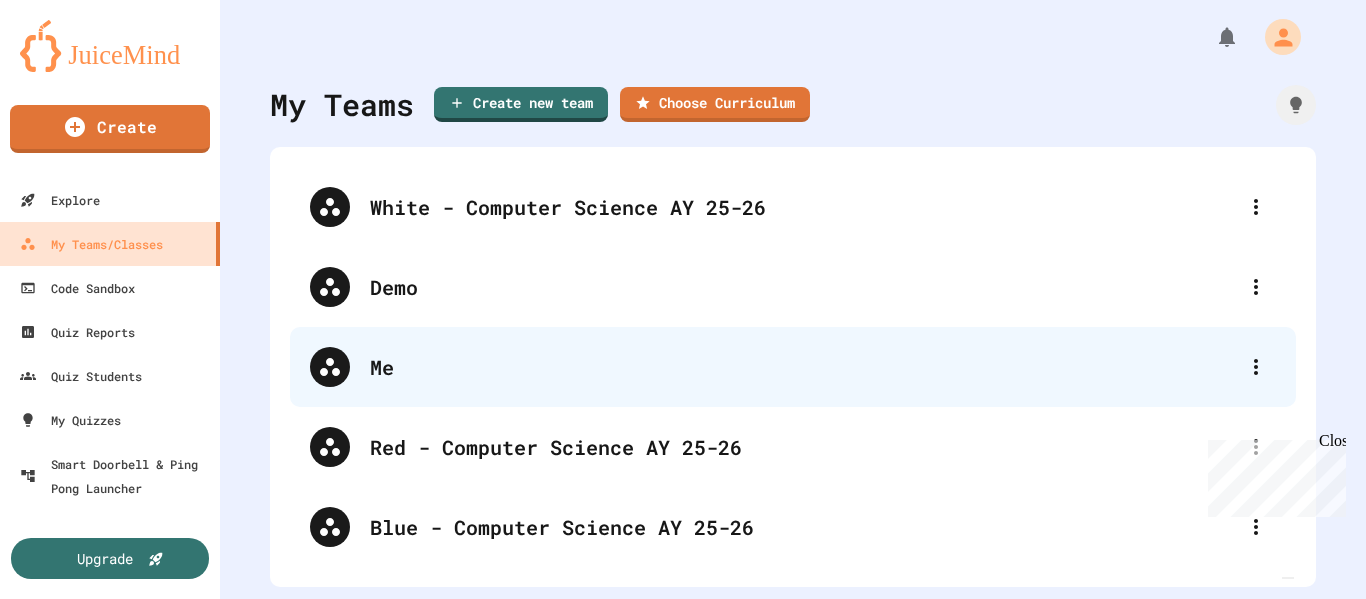 click on "Me" at bounding box center [803, 367] 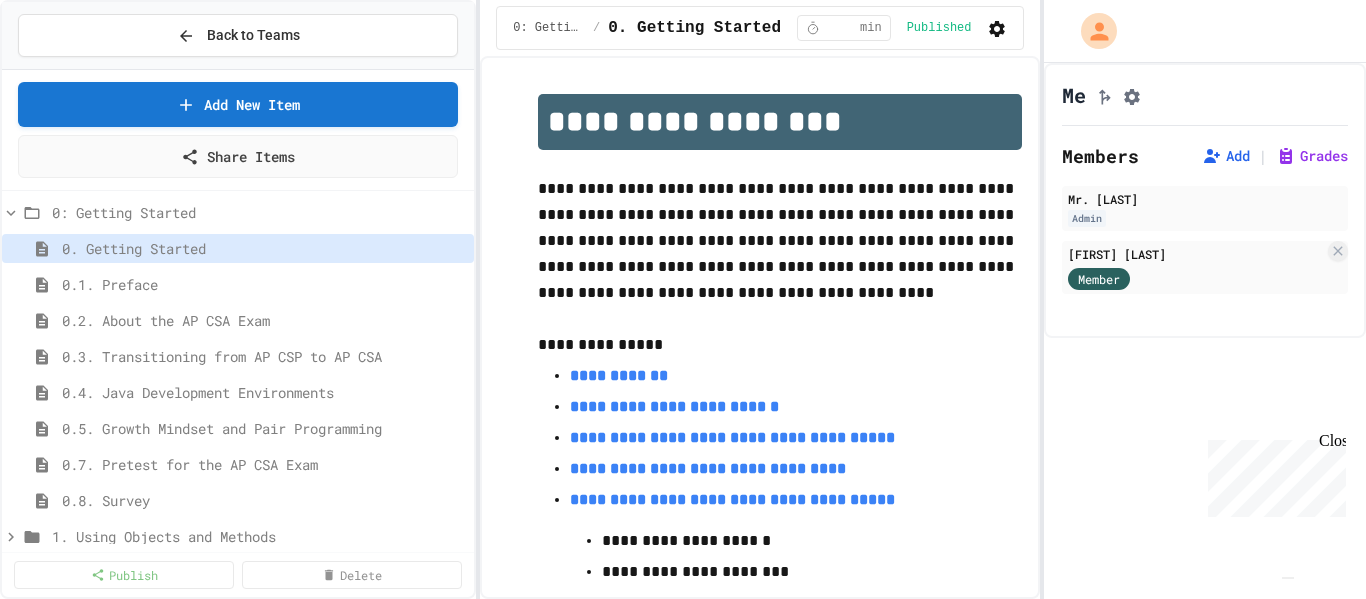 scroll, scrollTop: 0, scrollLeft: 0, axis: both 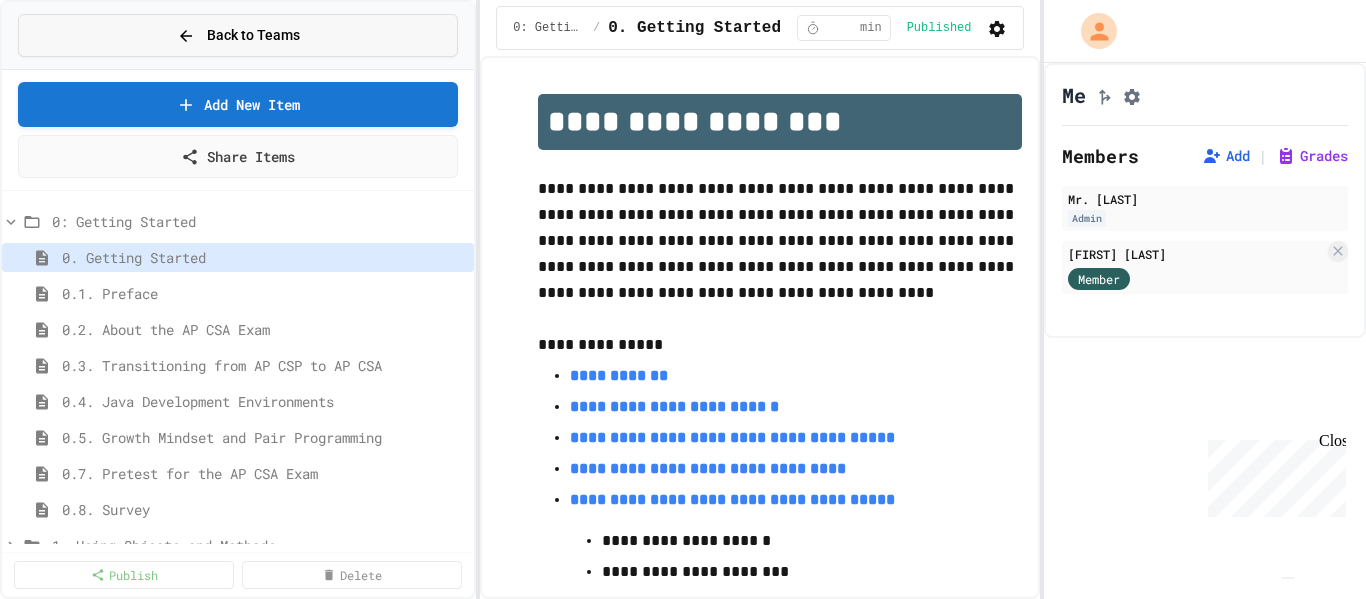 click on "Back to Teams" at bounding box center [238, 35] 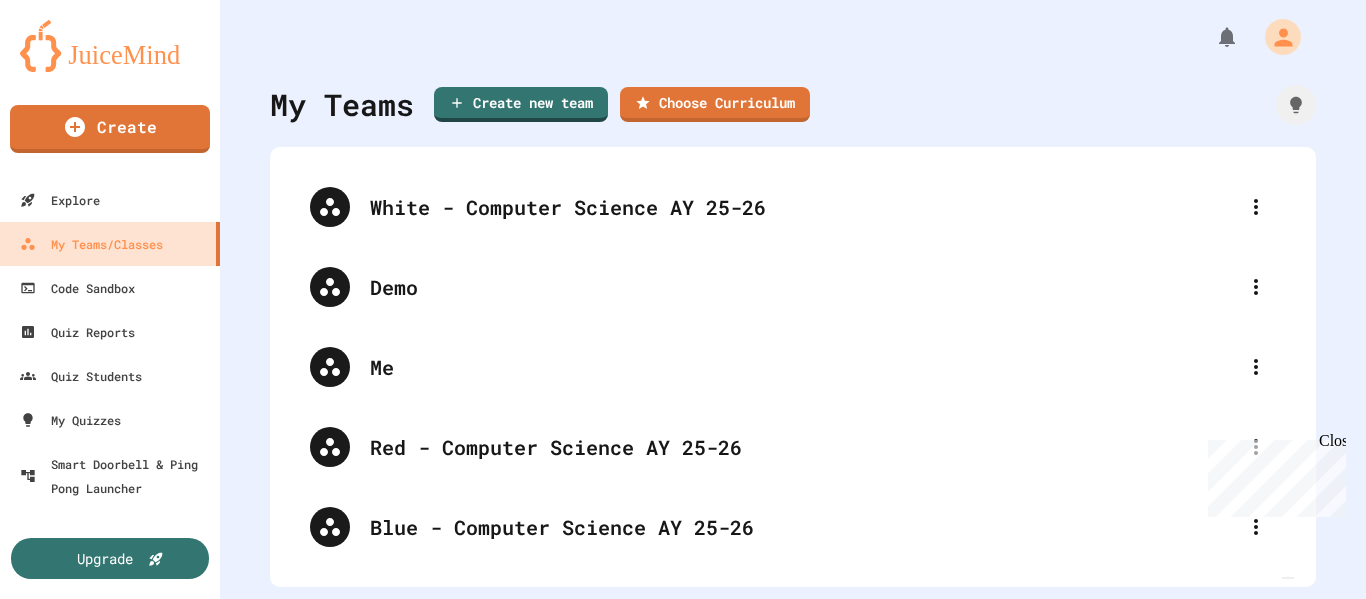 scroll, scrollTop: 0, scrollLeft: 0, axis: both 